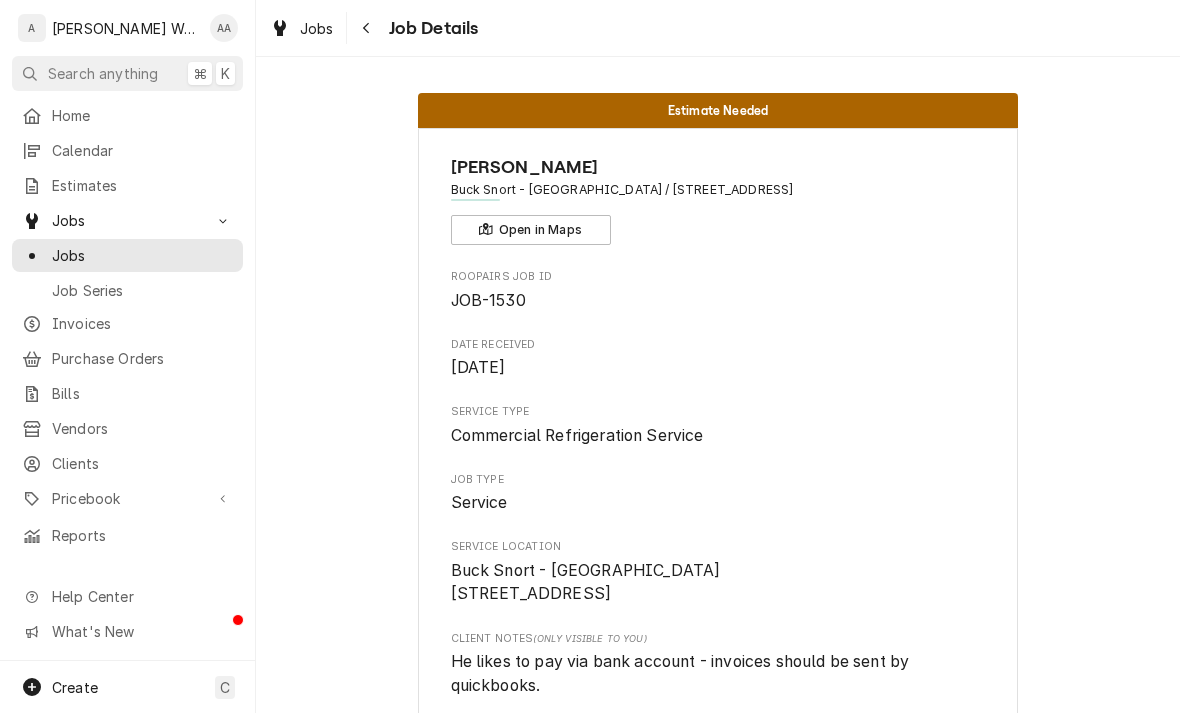 scroll, scrollTop: 0, scrollLeft: 0, axis: both 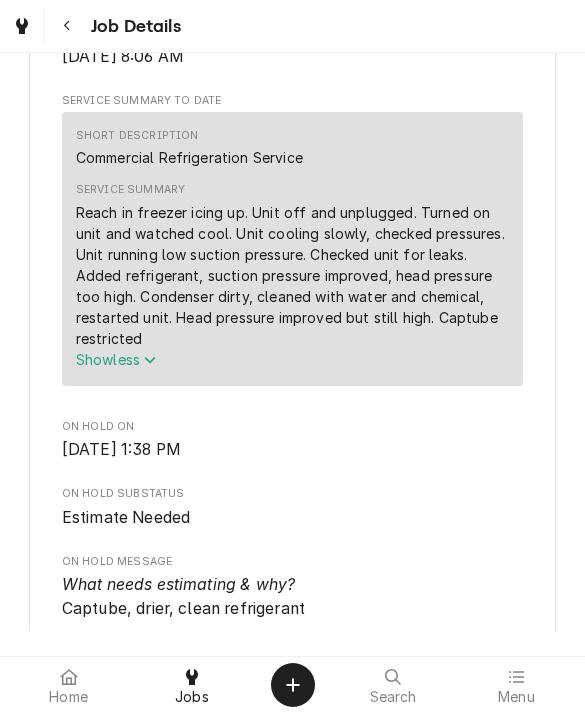 click 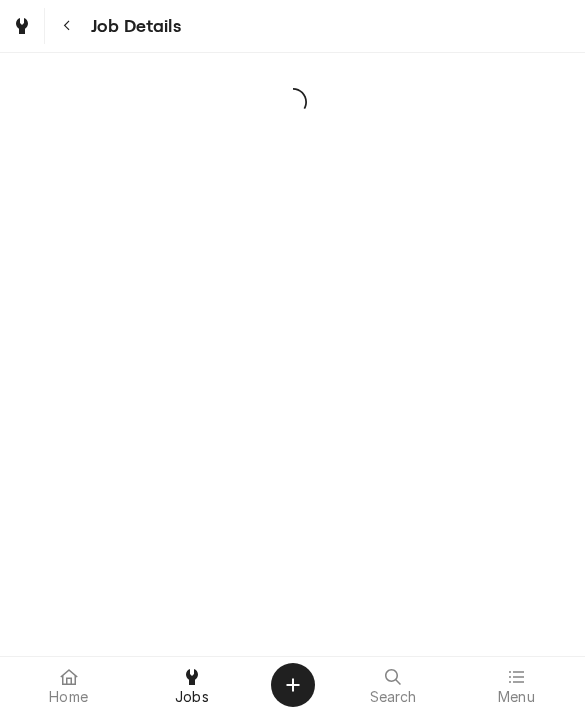 scroll, scrollTop: 0, scrollLeft: 0, axis: both 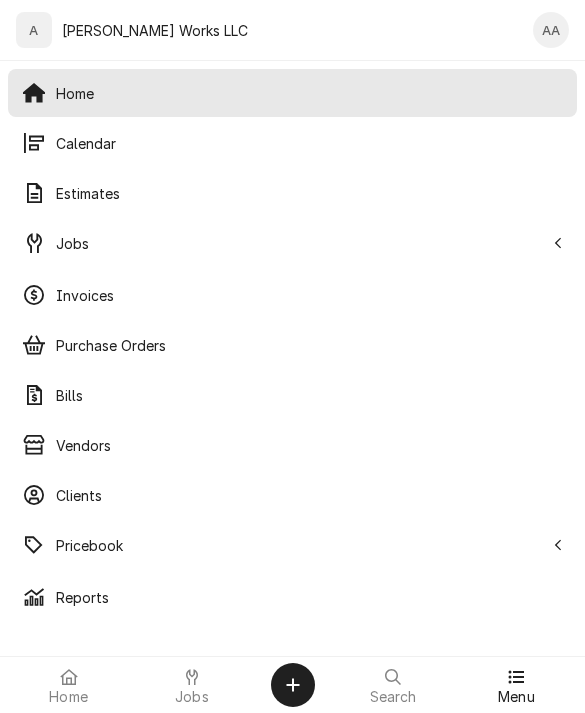 click on "Calendar" at bounding box center [309, 143] 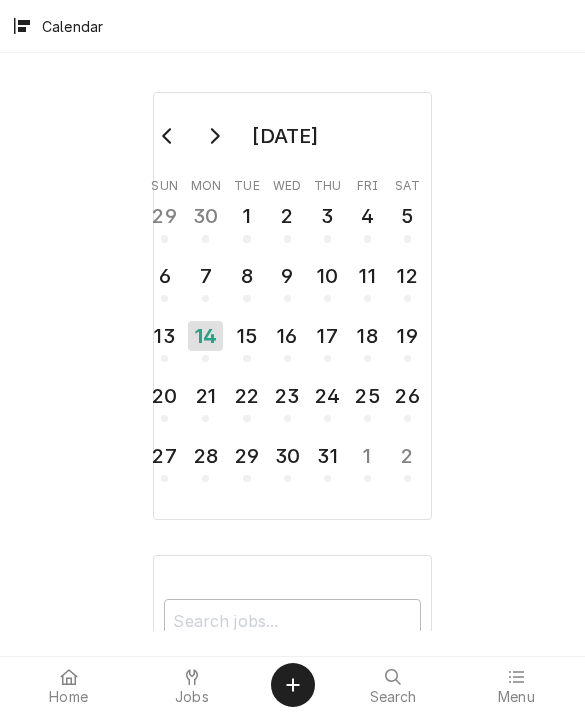 scroll, scrollTop: 0, scrollLeft: 0, axis: both 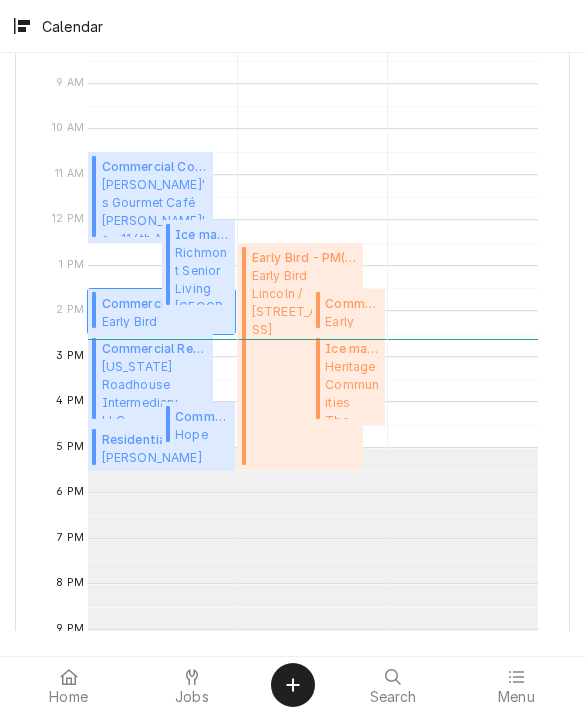 click on "Commercial Refrigeration Service  ( Active )" at bounding box center [166, 304] 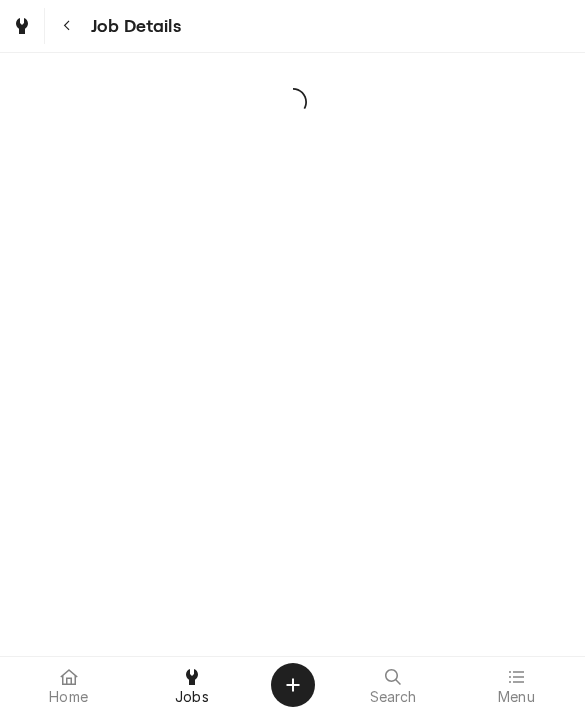 scroll, scrollTop: 0, scrollLeft: 0, axis: both 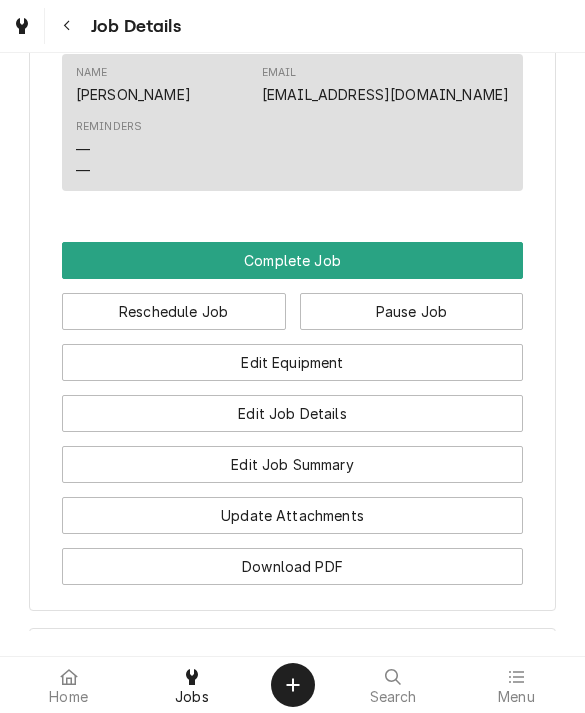 click on "Edit Equipment" at bounding box center [293, 362] 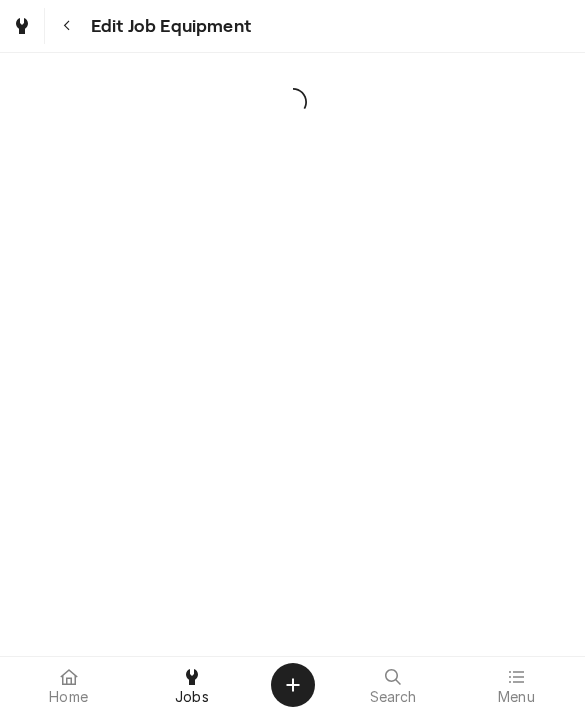 scroll, scrollTop: 0, scrollLeft: 0, axis: both 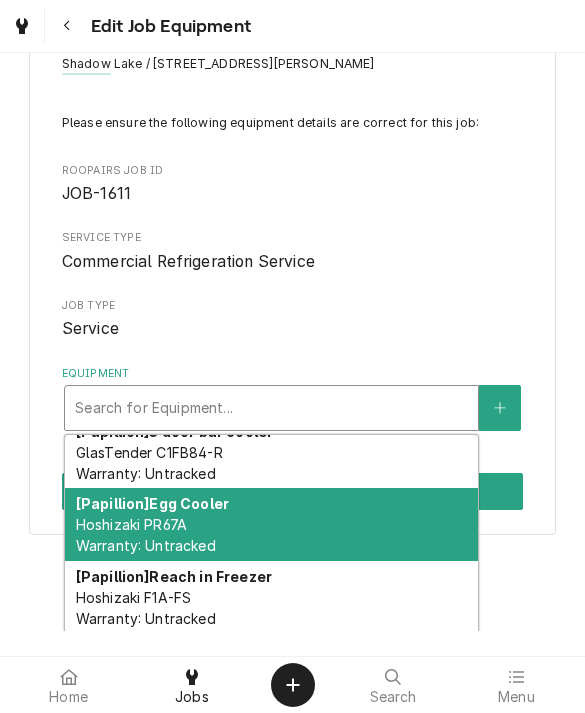 click on "[Papillion]  Egg Cooler Hoshizaki PR67A Warranty: Untracked" at bounding box center (271, 524) 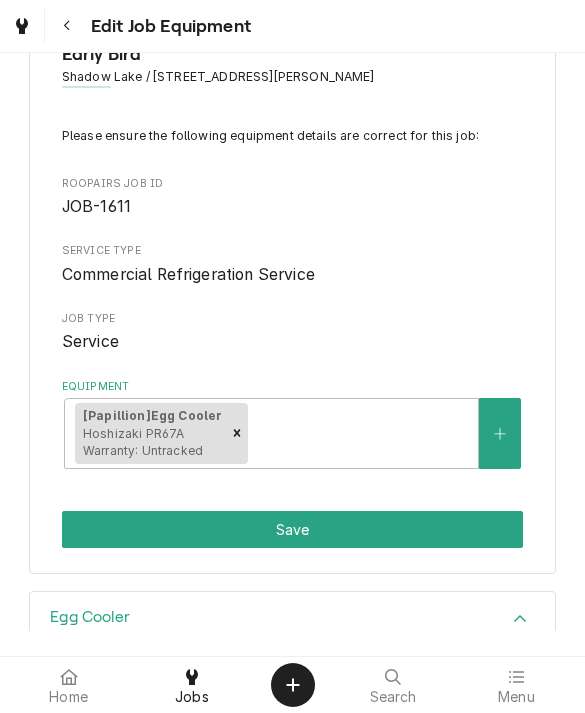 scroll, scrollTop: 75, scrollLeft: 0, axis: vertical 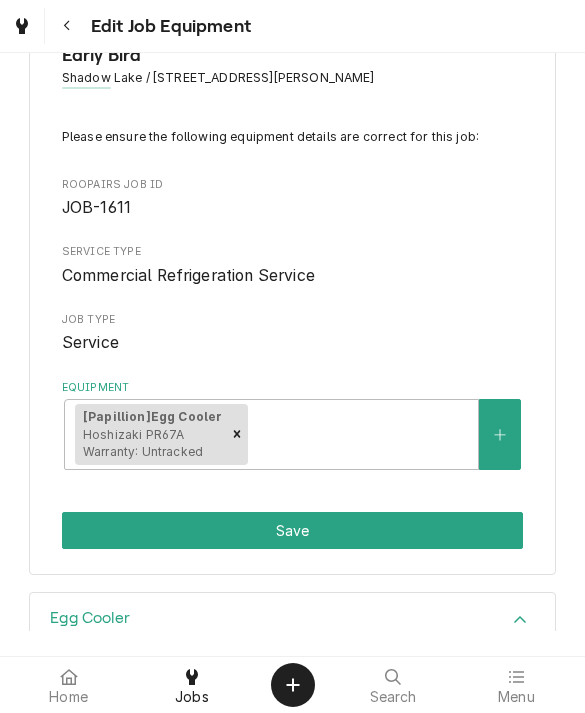 click on "Save" at bounding box center [293, 530] 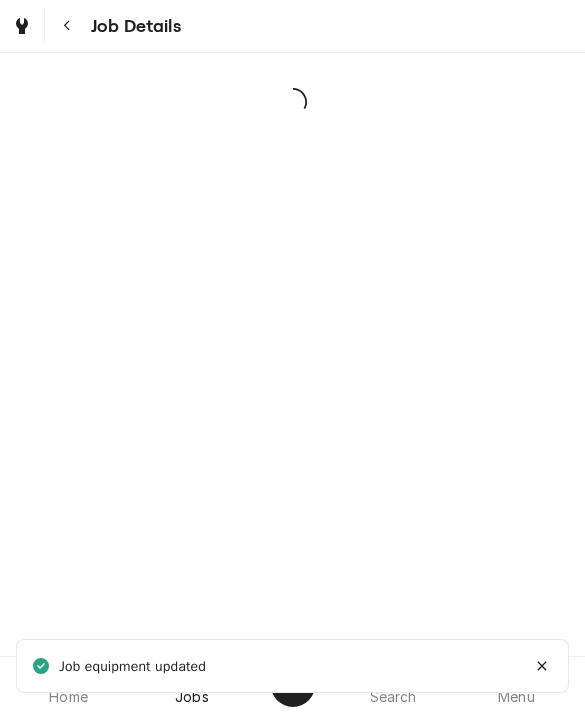 scroll, scrollTop: 0, scrollLeft: 0, axis: both 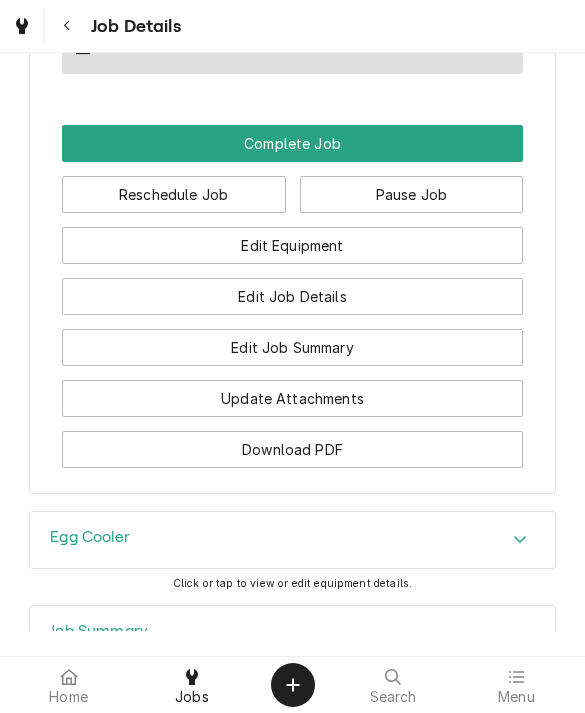 click on "Egg Cooler" at bounding box center [90, 537] 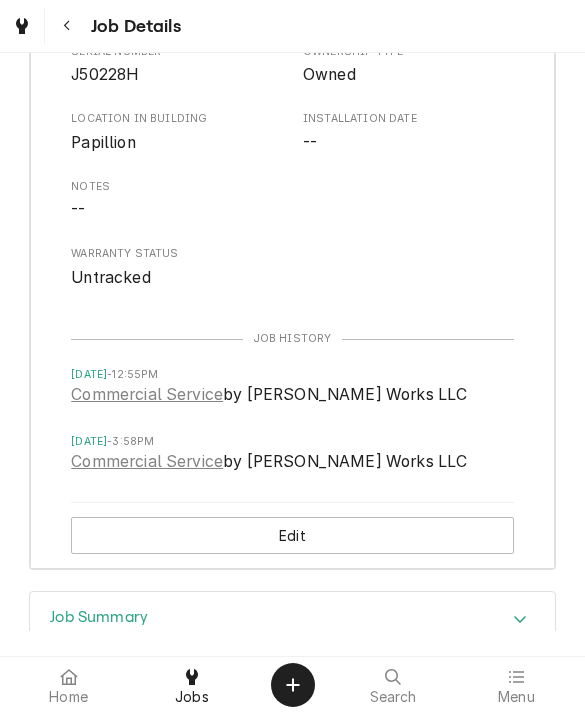 scroll, scrollTop: 2285, scrollLeft: 0, axis: vertical 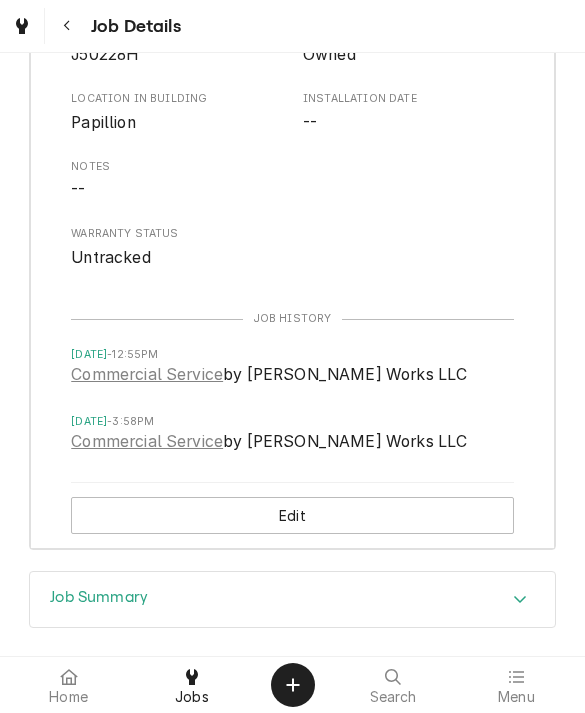 click on "Commercial Service" at bounding box center [147, 375] 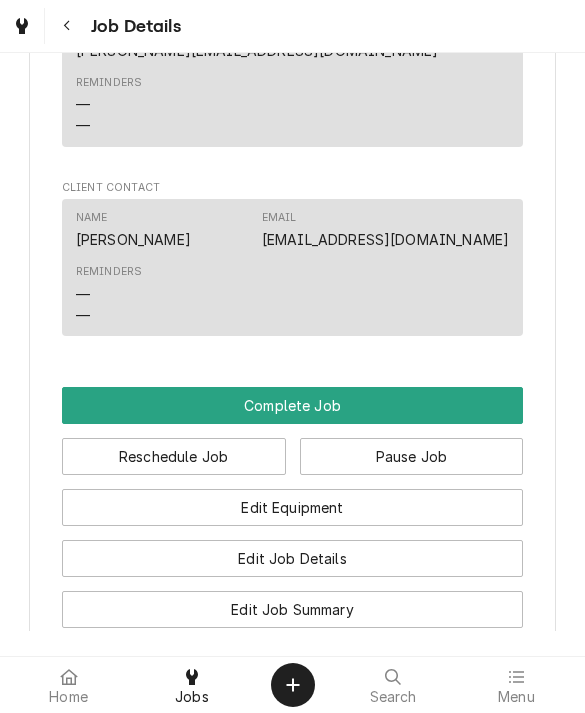 scroll, scrollTop: 1328, scrollLeft: 0, axis: vertical 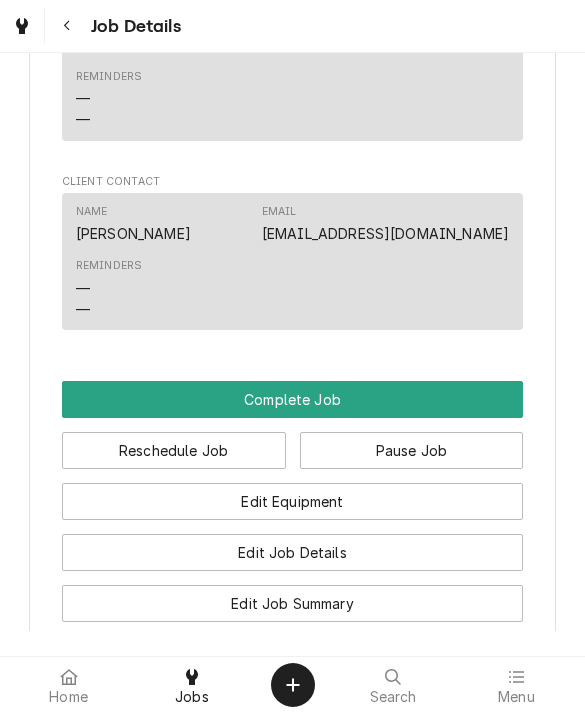 click on "Edit Job Summary" at bounding box center [293, 603] 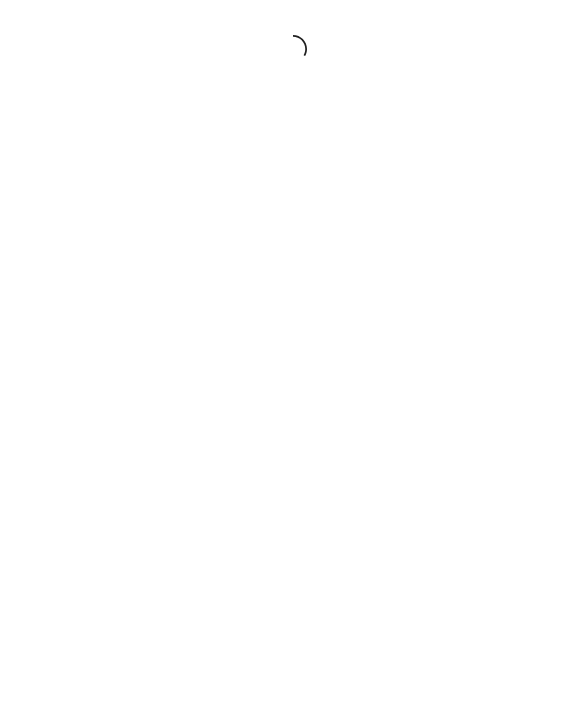 scroll, scrollTop: 0, scrollLeft: 0, axis: both 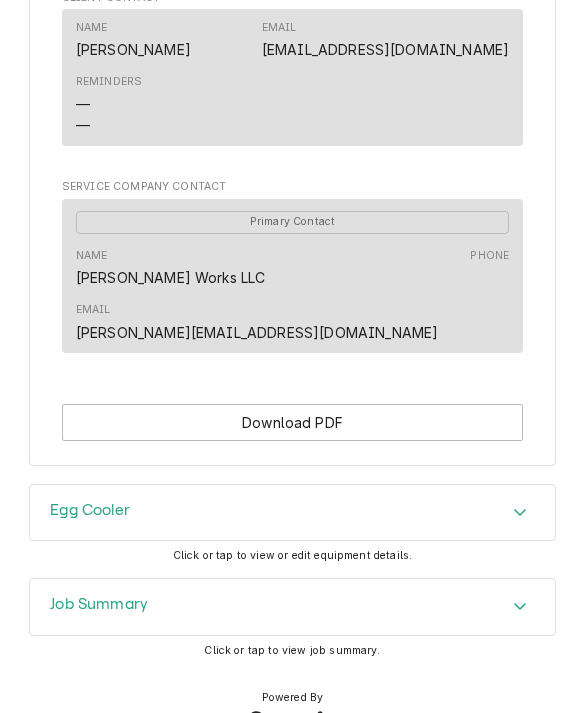 click on "Job Summary" at bounding box center [99, 607] 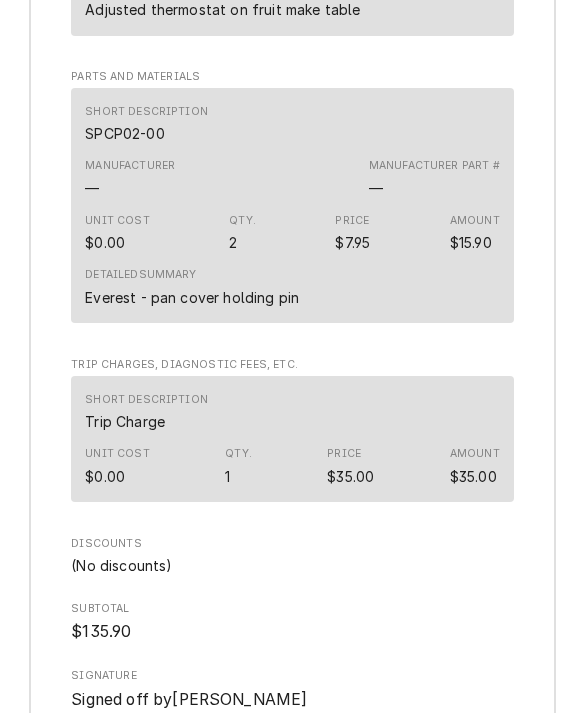 scroll, scrollTop: 2376, scrollLeft: 0, axis: vertical 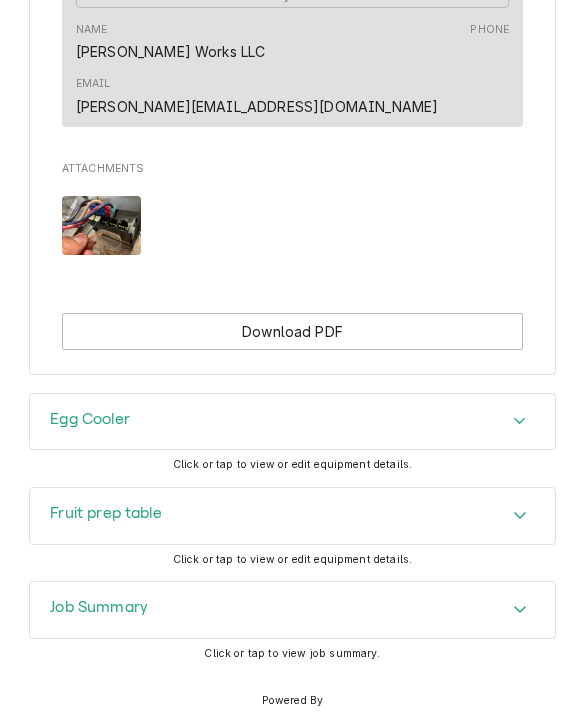 click at bounding box center [101, 225] 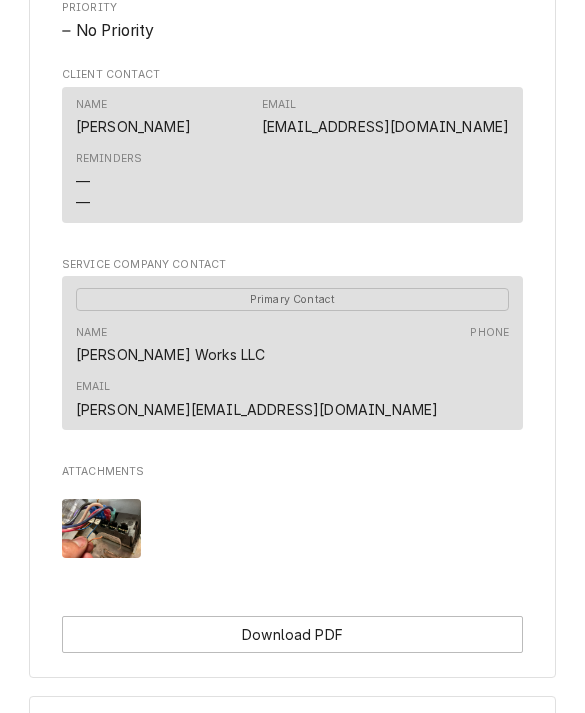 scroll, scrollTop: 1096, scrollLeft: 0, axis: vertical 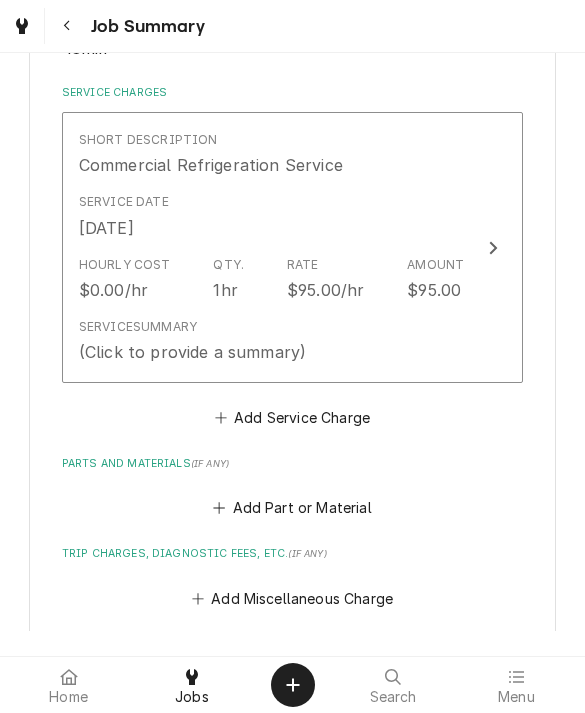 click on "(Click to provide a summary)" at bounding box center (192, 352) 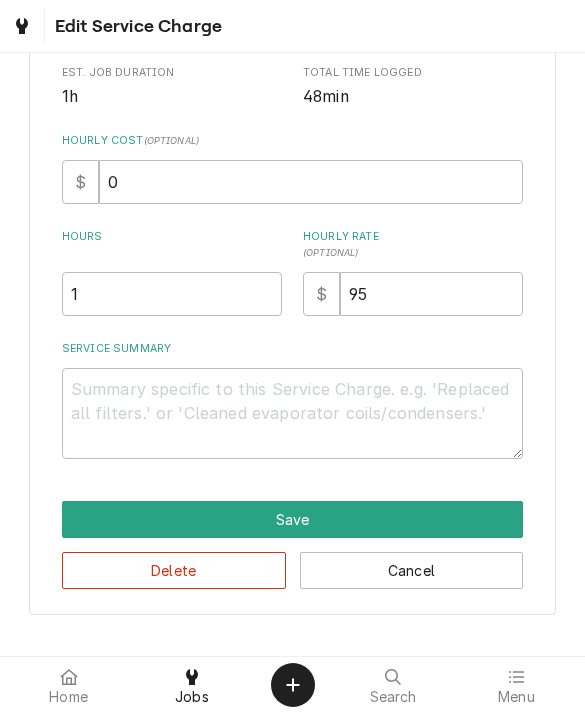 scroll, scrollTop: 416, scrollLeft: 0, axis: vertical 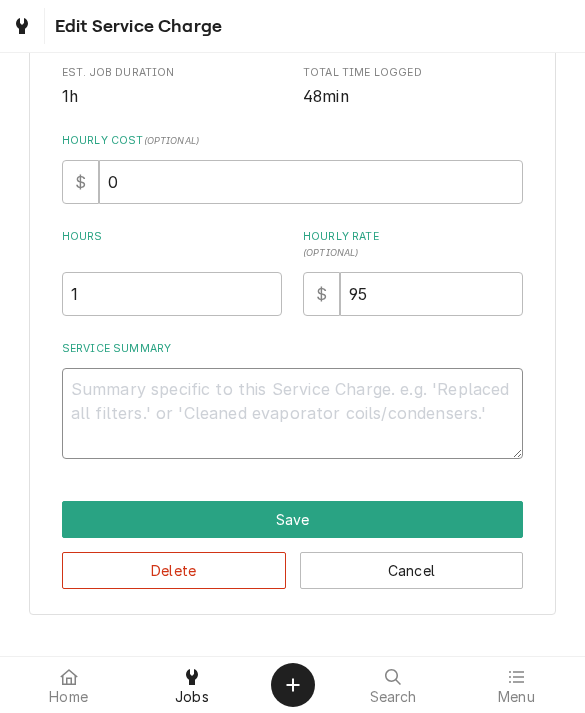 click on "Service Summary" at bounding box center (293, 413) 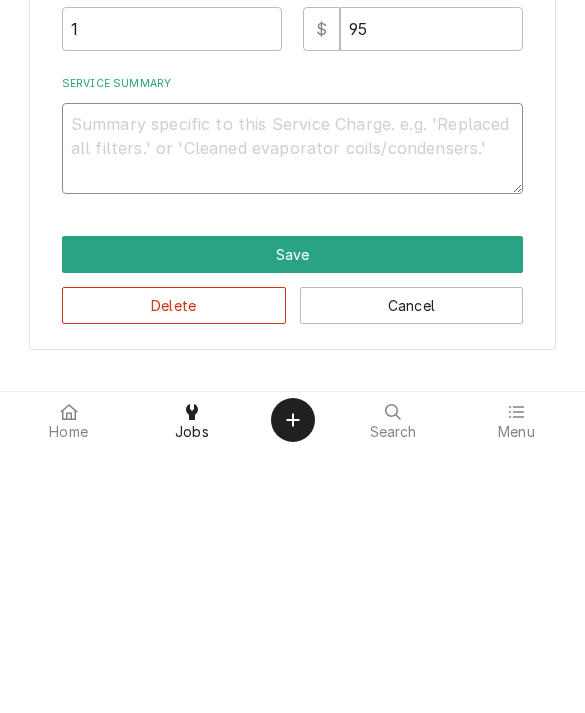 type on "x" 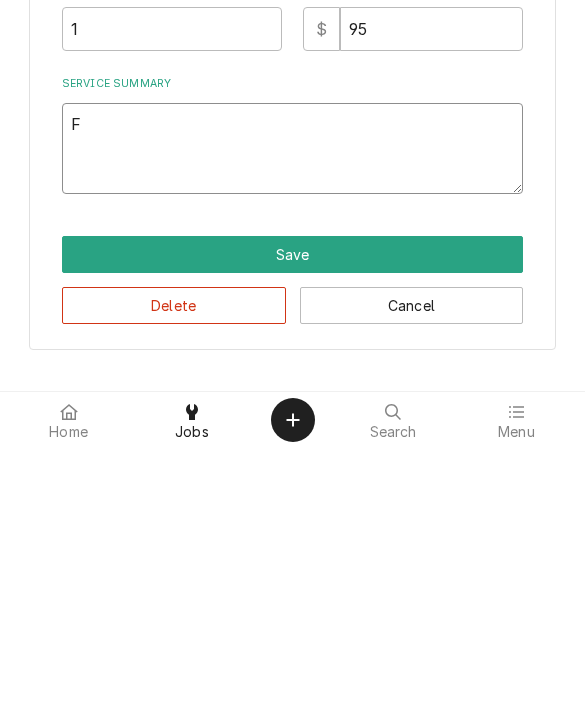 type on "Fr" 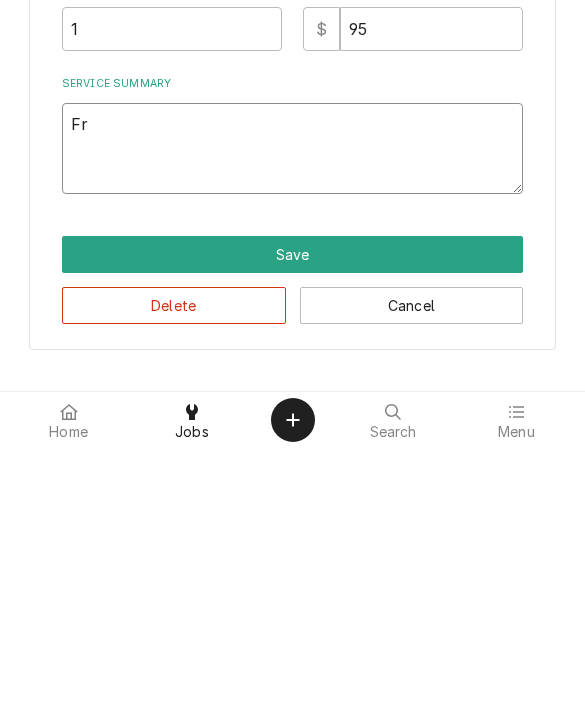 type on "x" 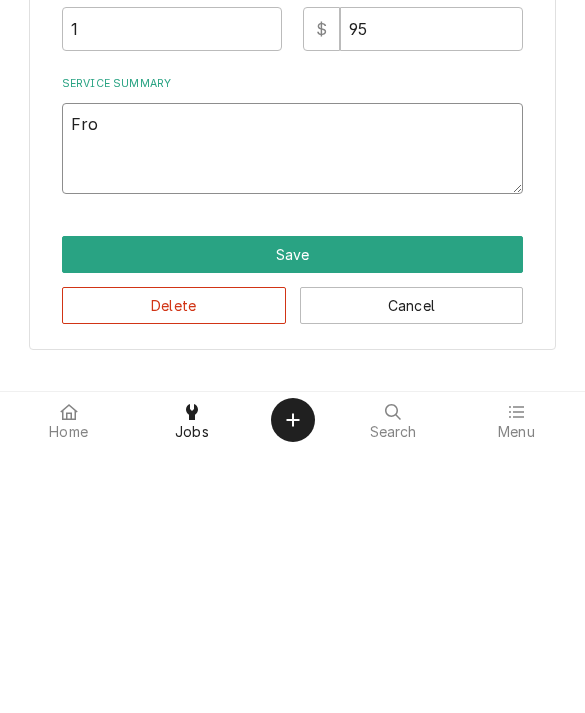 type on "x" 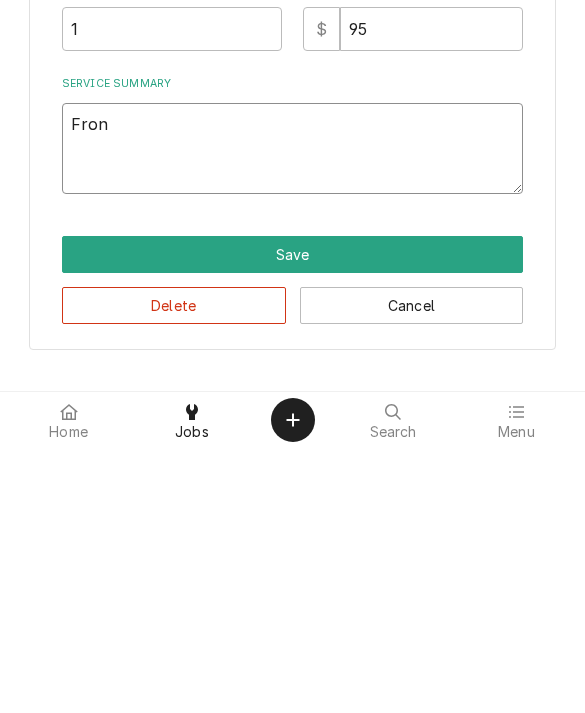 type on "x" 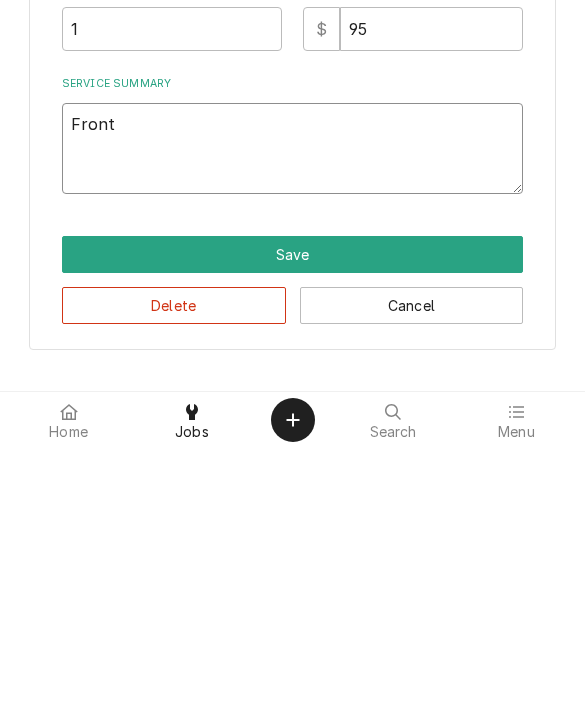 type on "x" 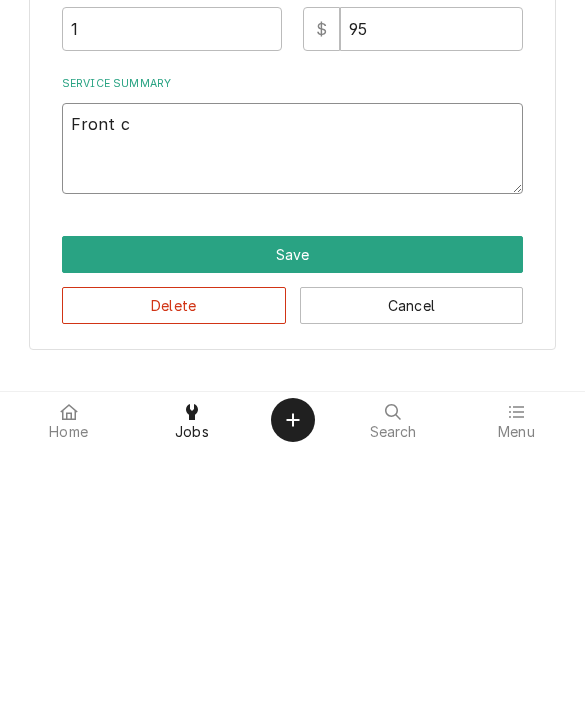 type on "x" 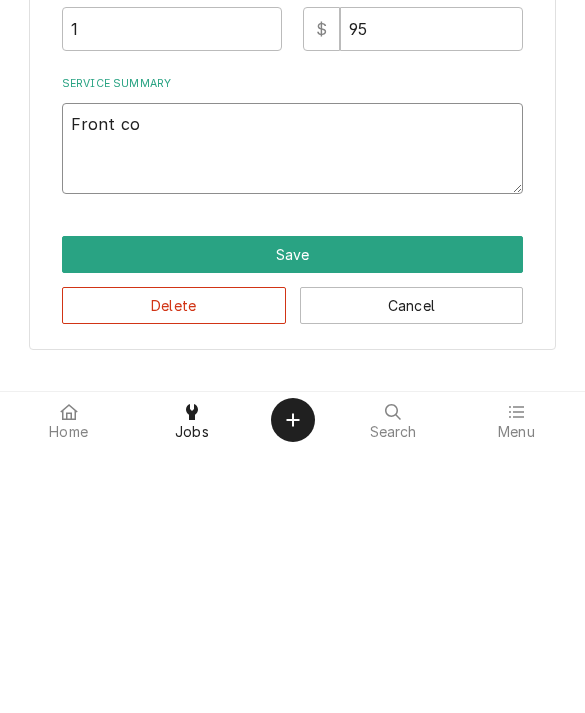 type on "x" 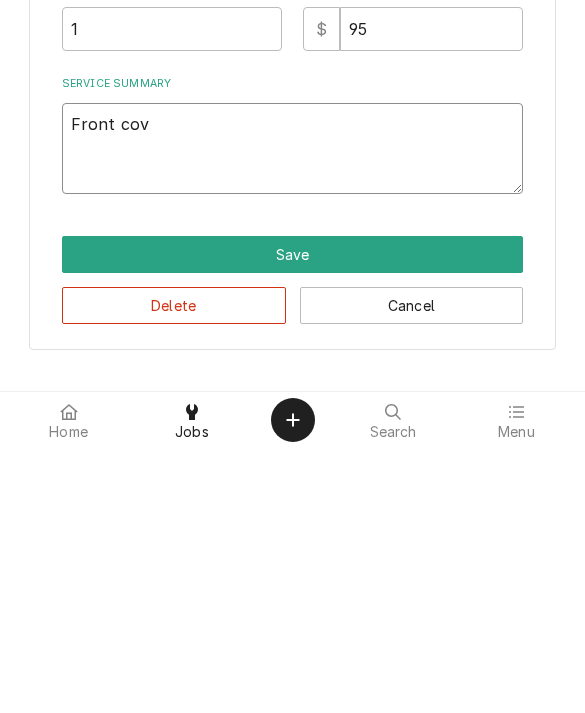 type on "x" 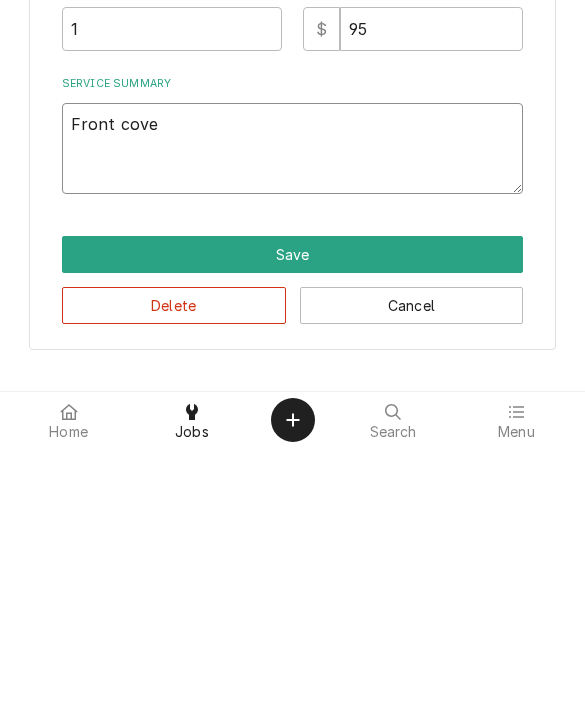 type on "x" 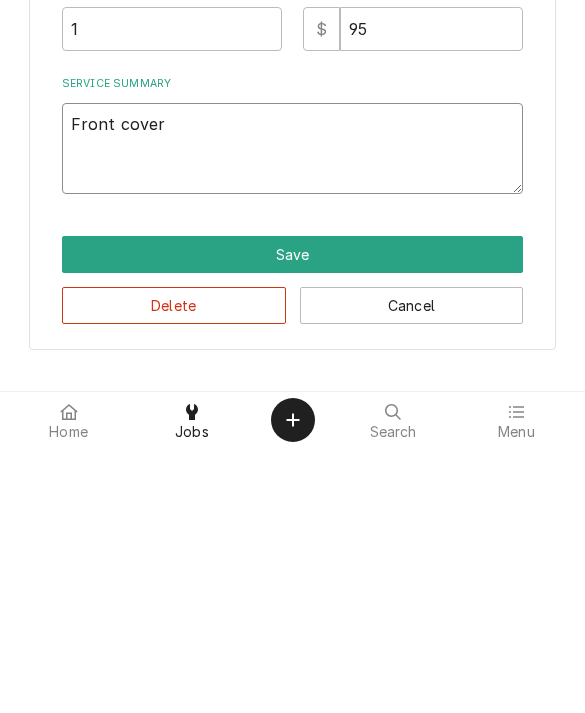 type on "x" 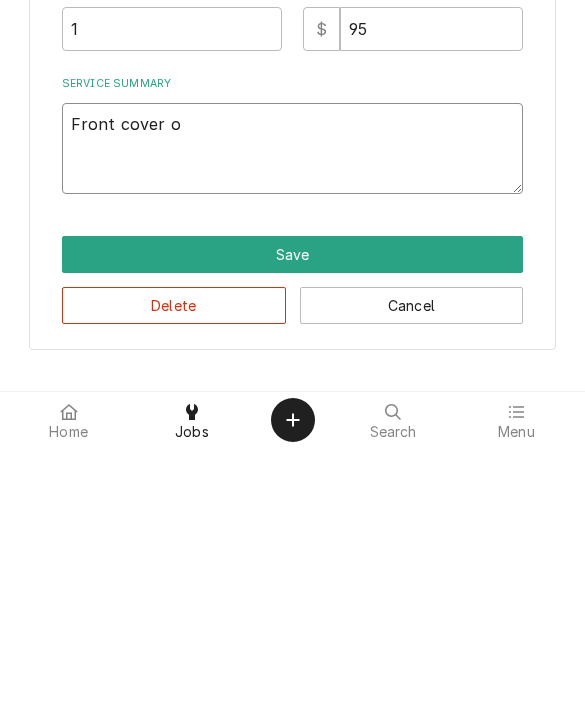 type on "x" 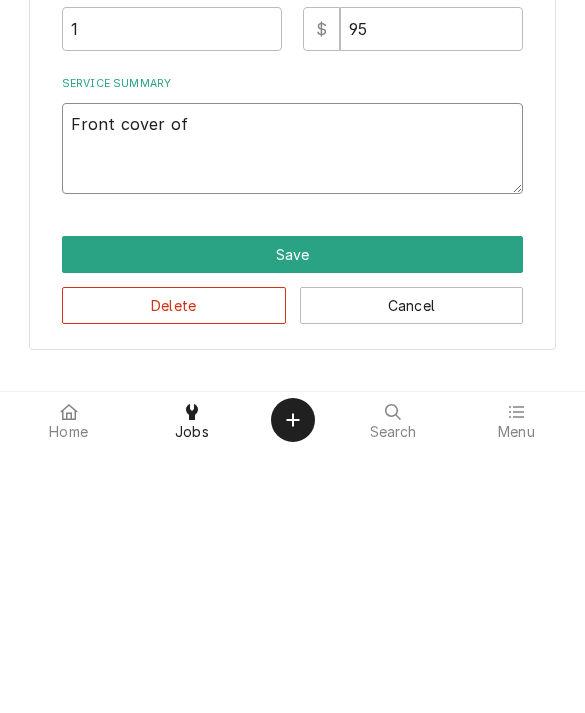 type on "x" 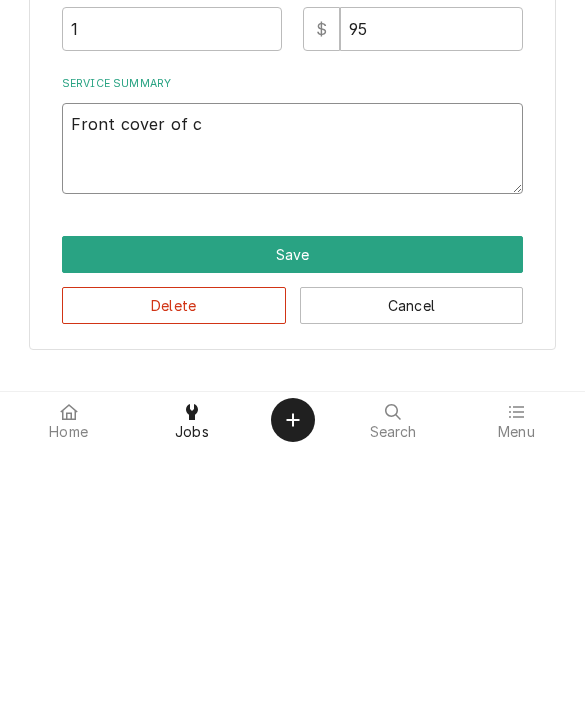 type on "x" 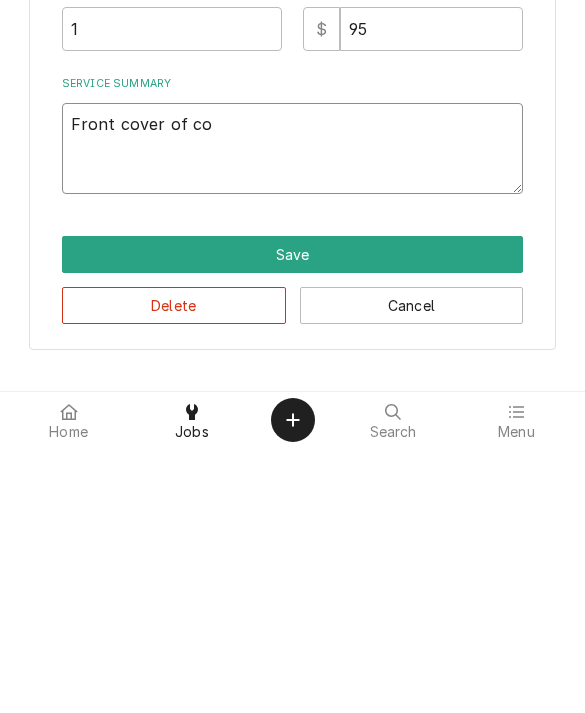 type on "x" 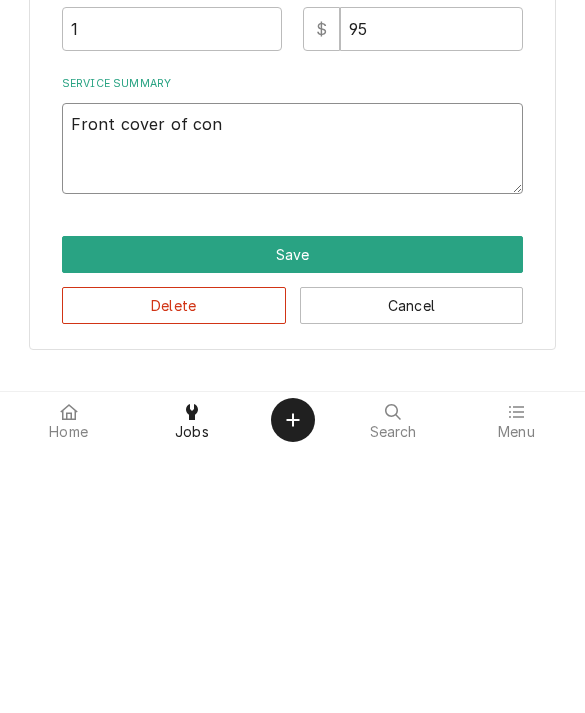 type on "Front cover of cont" 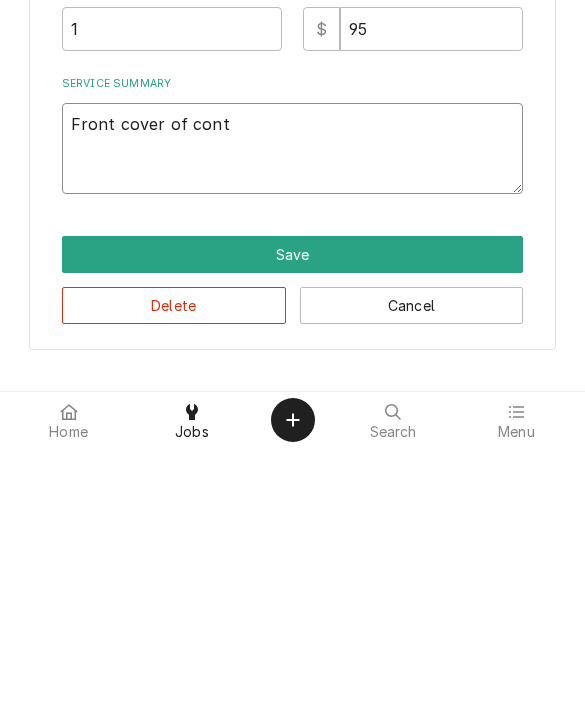 type on "x" 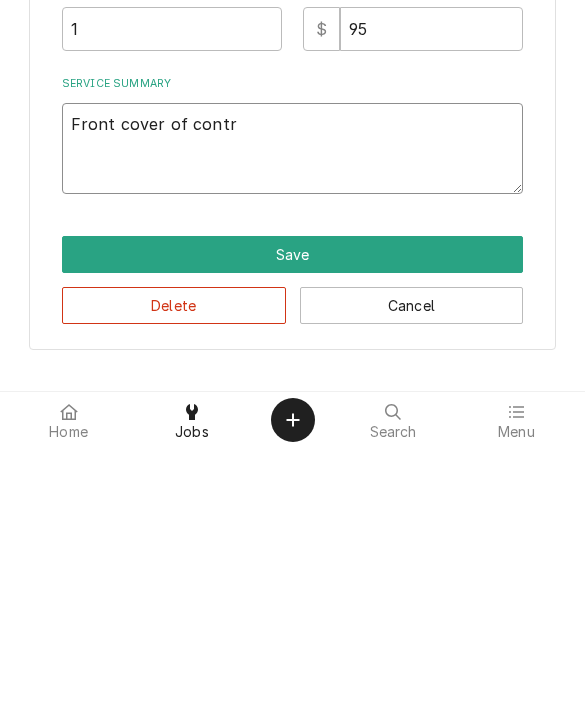 type on "x" 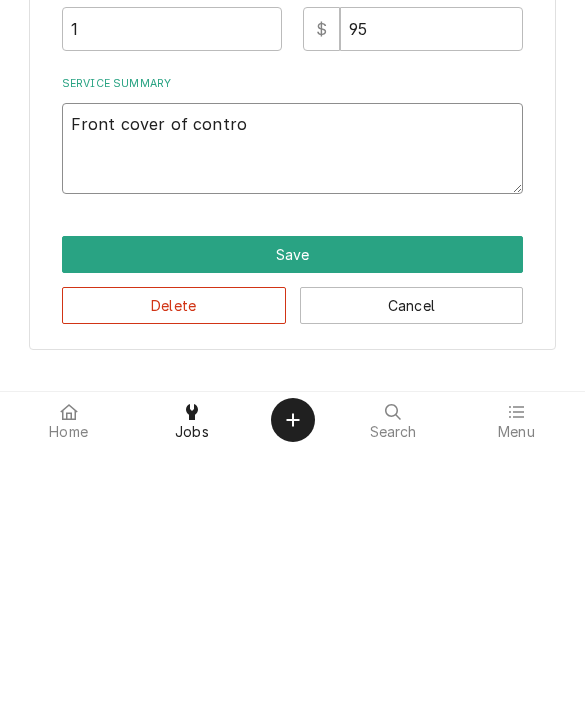 type on "x" 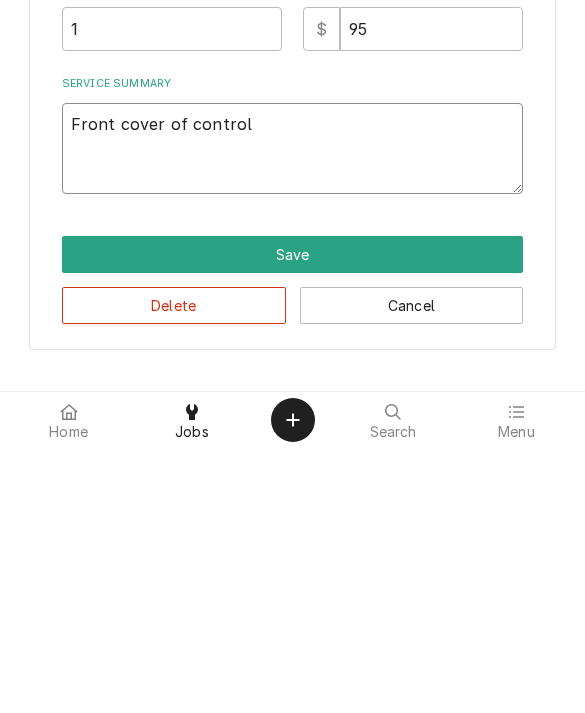 type on "x" 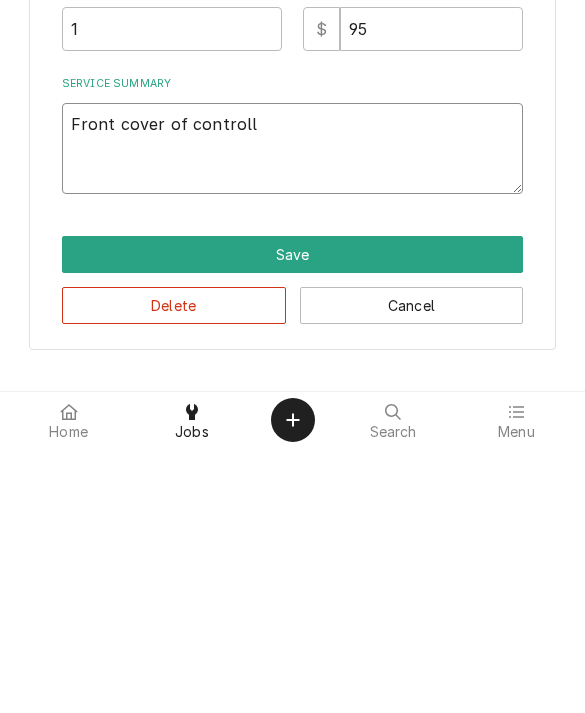 type on "x" 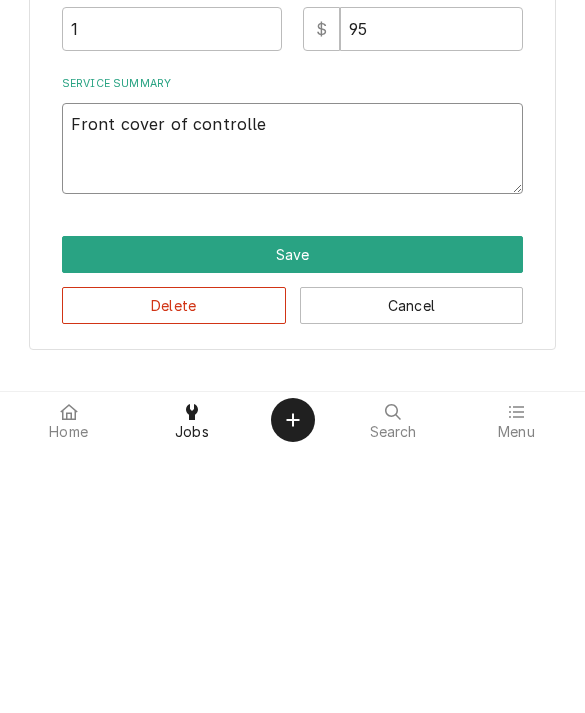 type on "Front cover of controller" 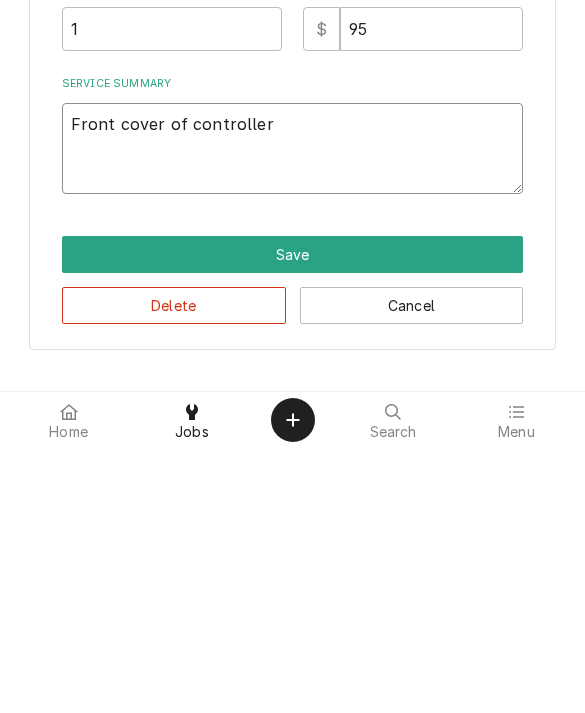 type on "x" 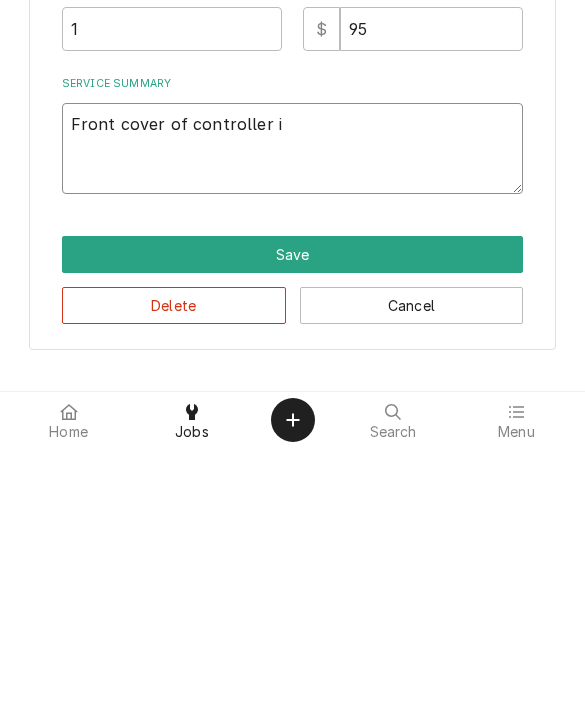 type on "x" 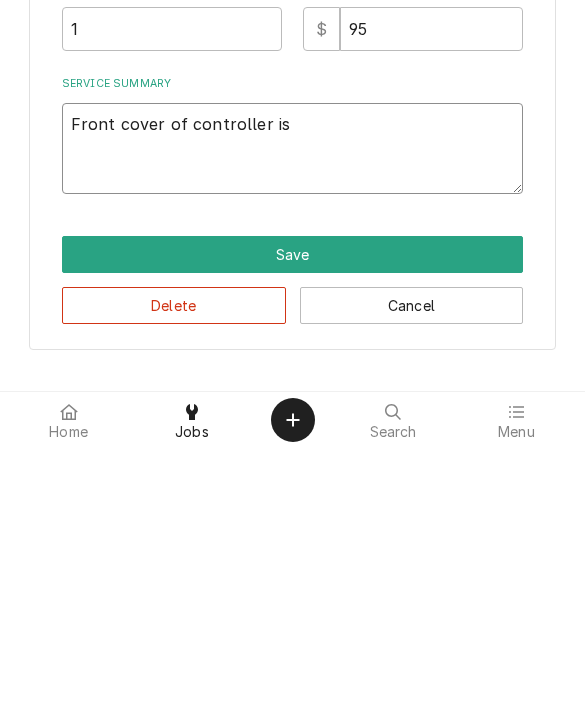type on "x" 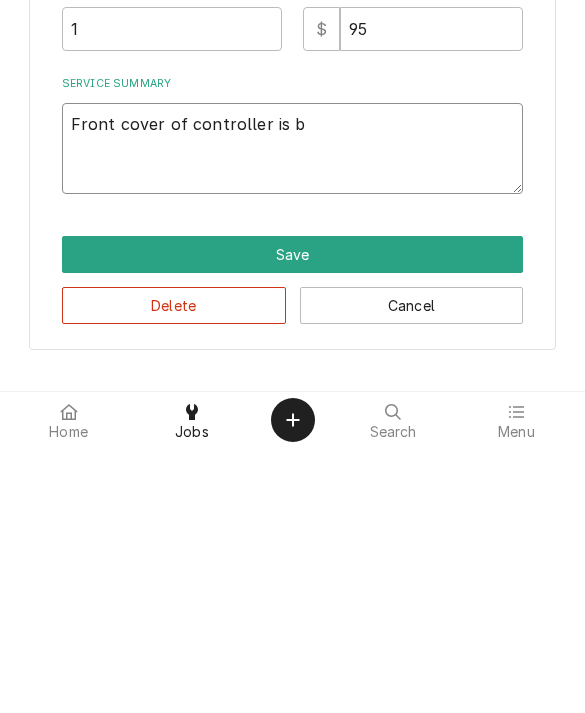 type on "x" 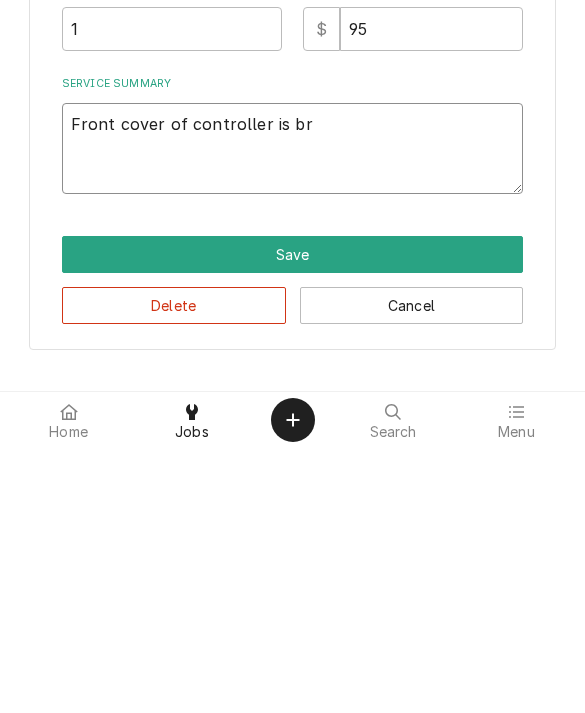 type on "x" 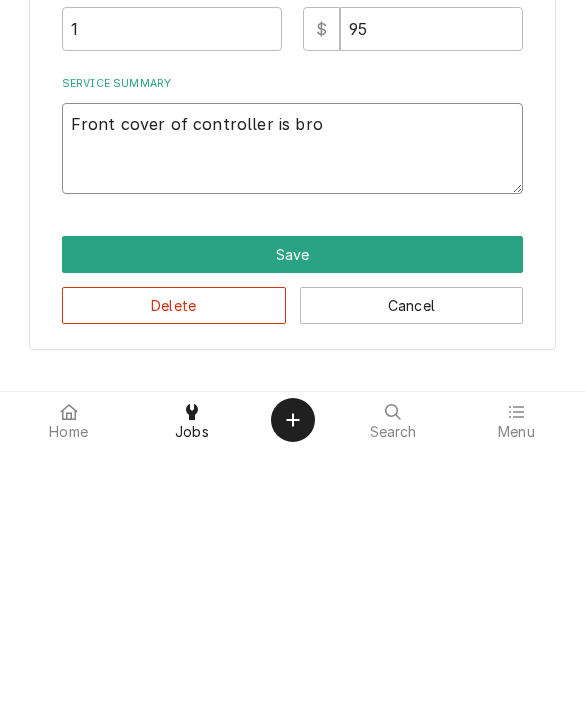 type on "x" 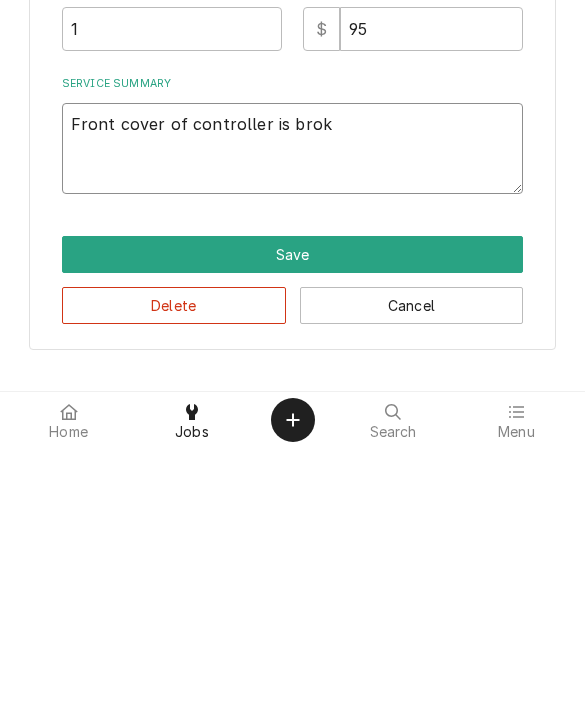 type on "Front cover of controller is broke" 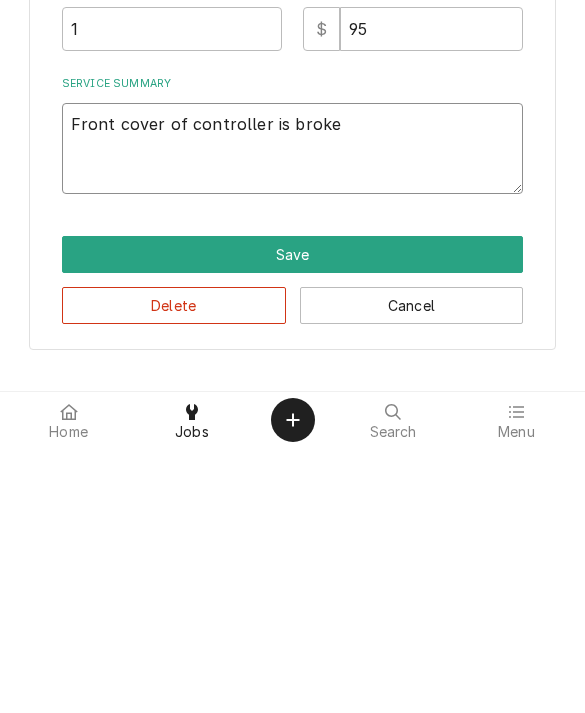 type on "x" 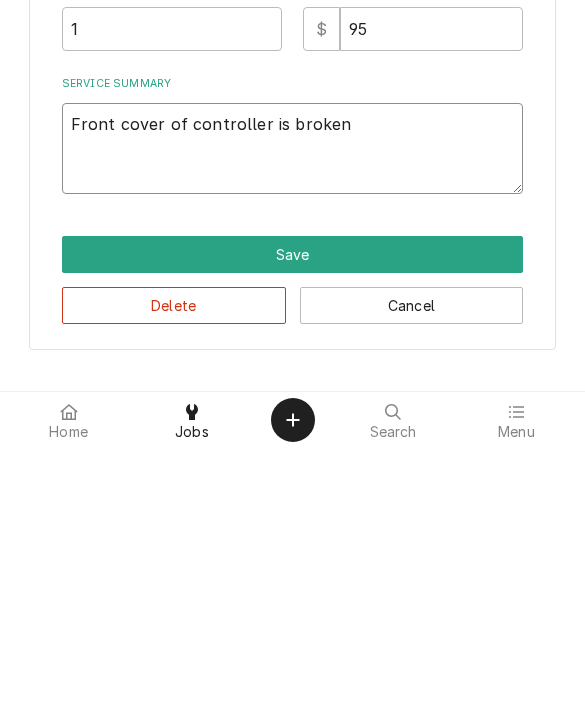 type on "x" 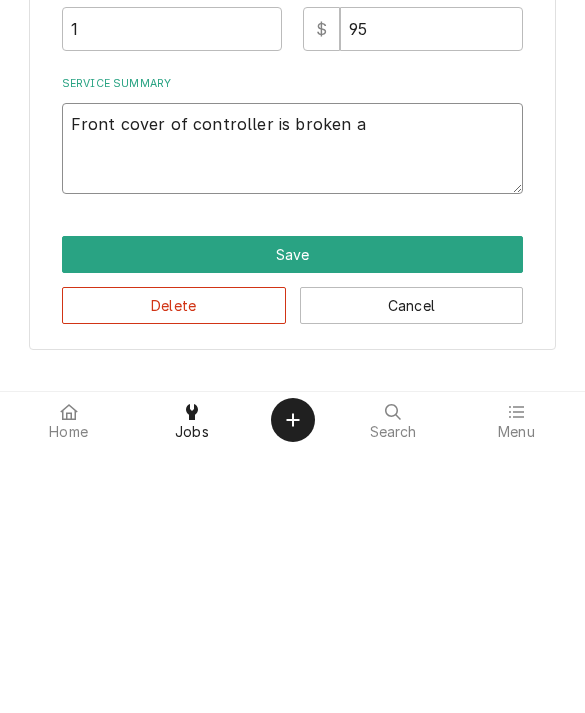 type on "x" 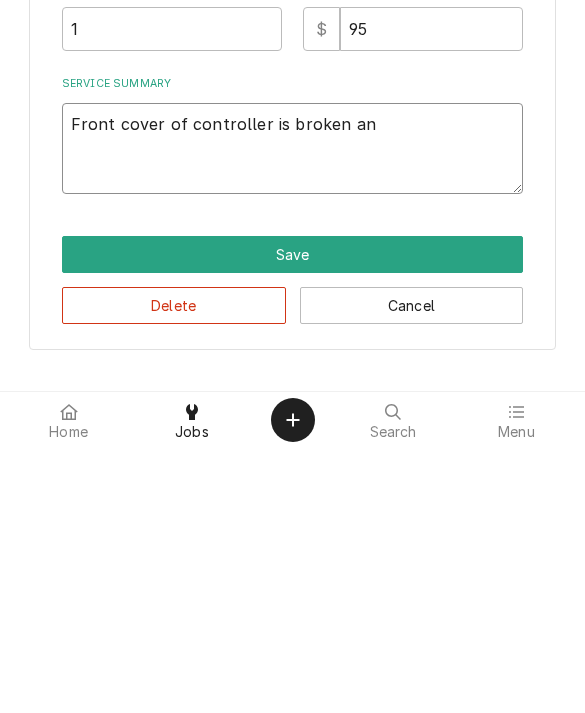 type on "x" 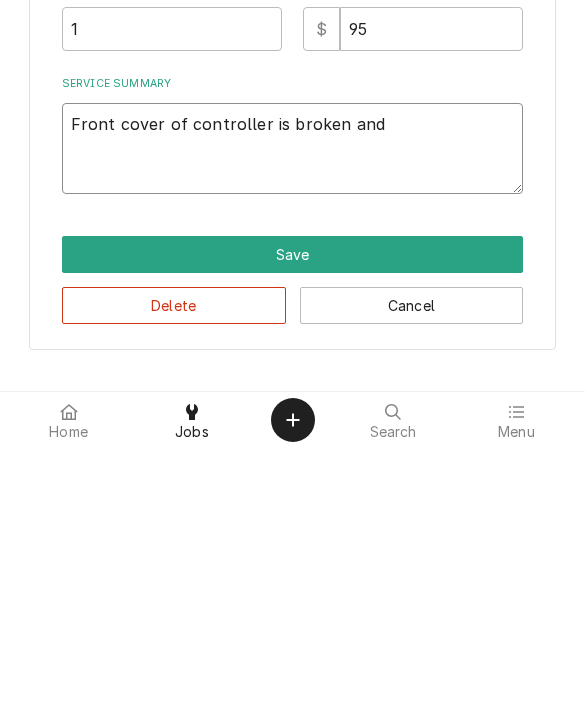 type on "x" 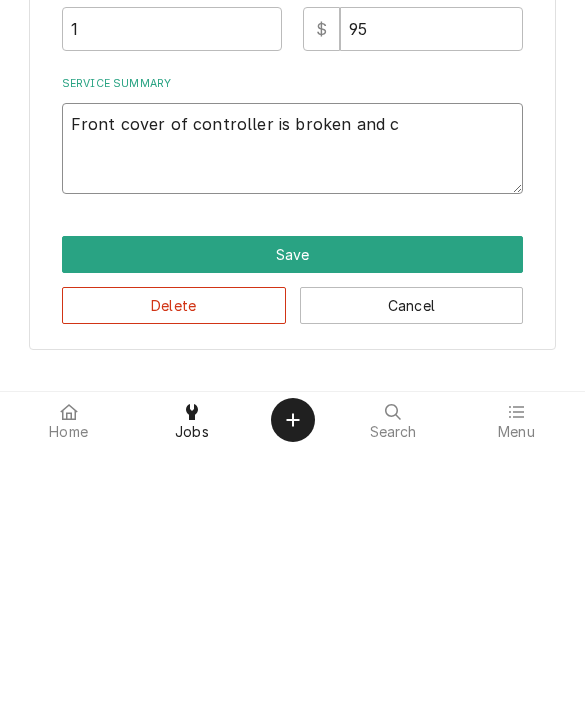 type on "x" 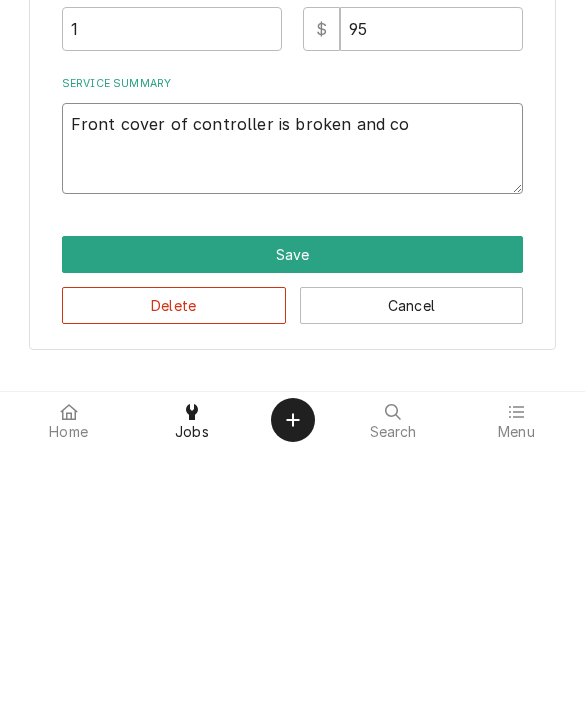 type on "x" 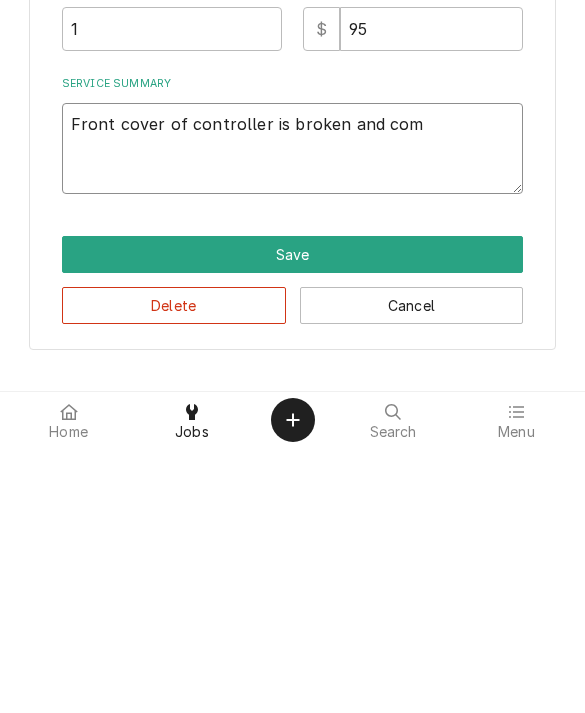 type on "x" 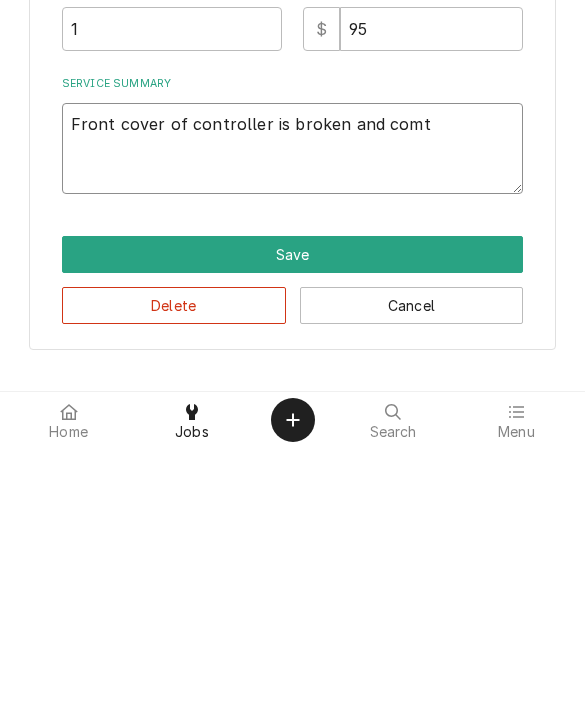type on "x" 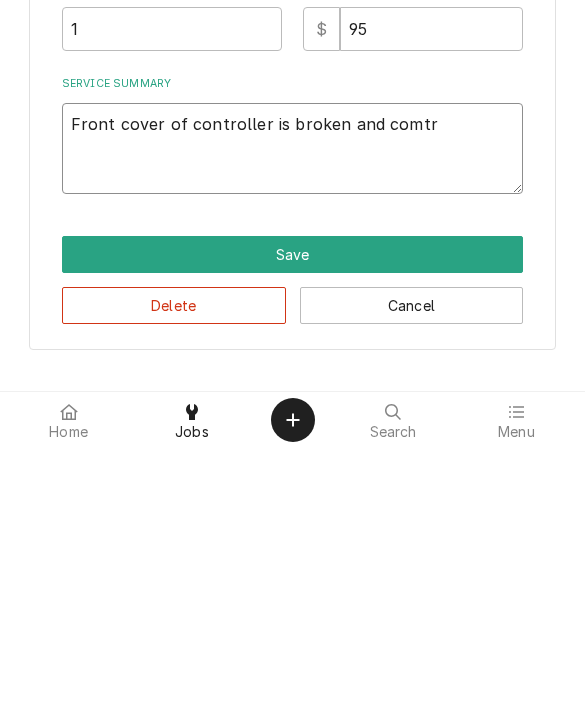 type on "x" 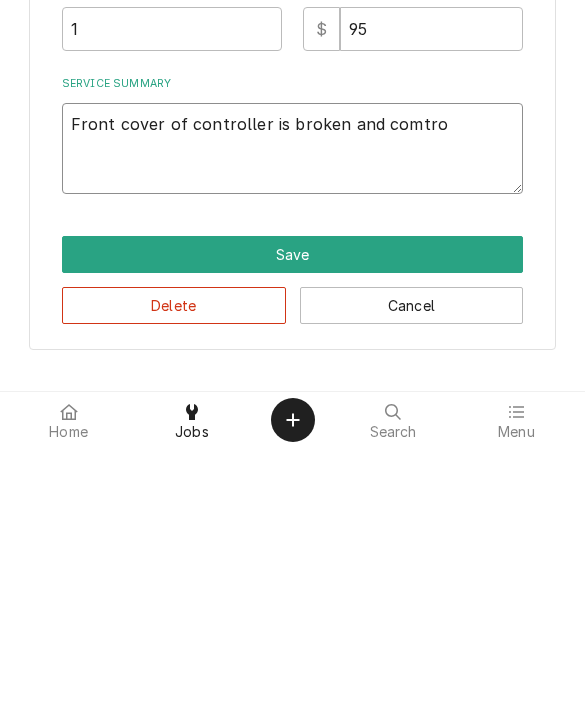 type on "x" 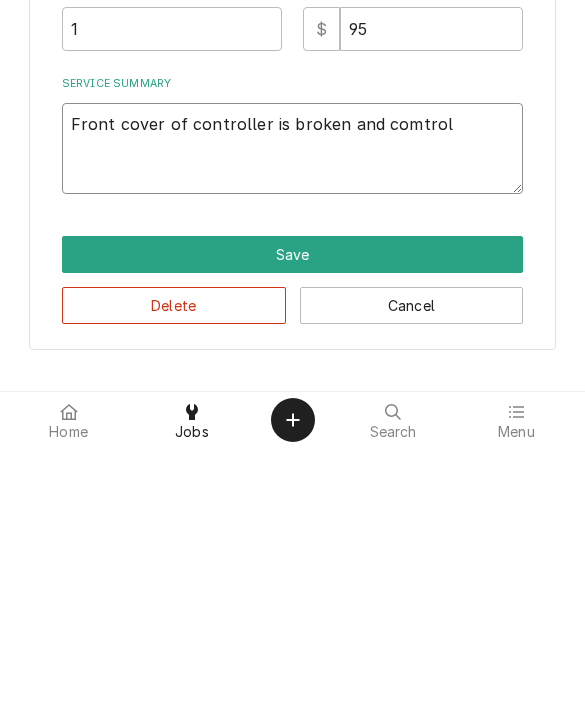 type on "x" 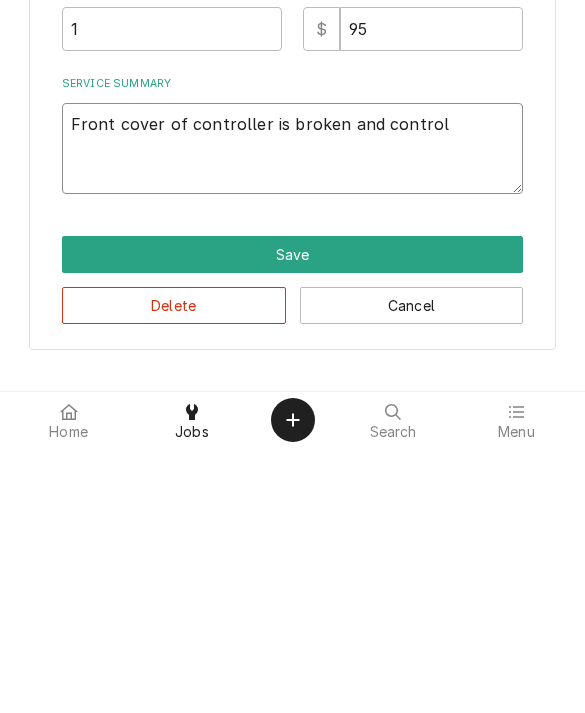 type on "Front cover of controller is broken and control" 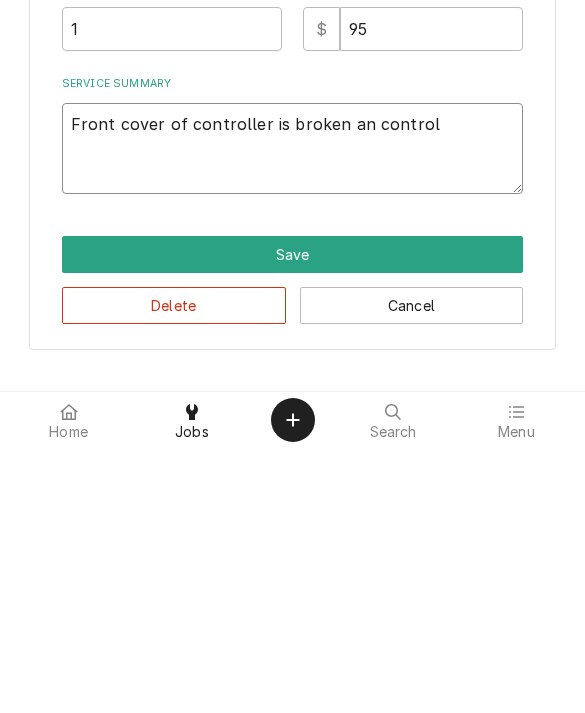 type on "x" 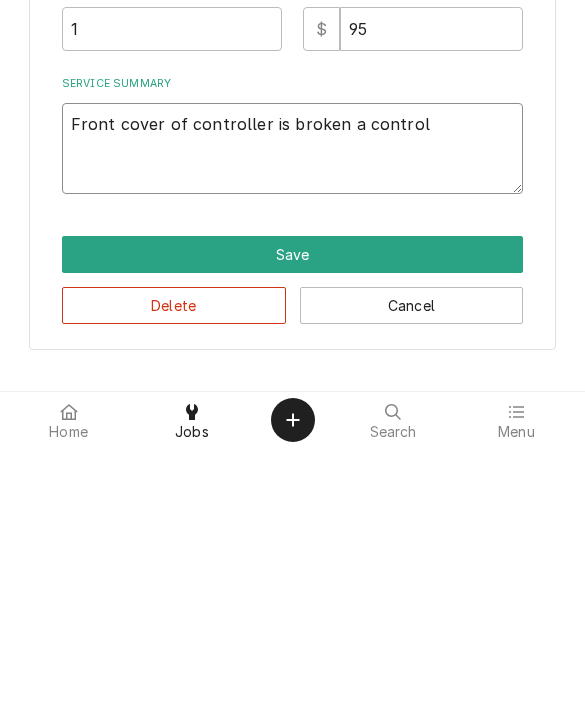 type on "x" 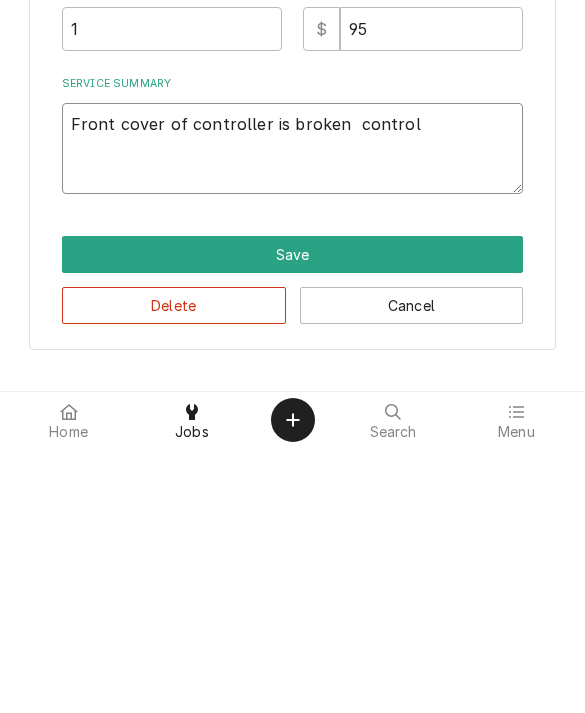 type on "x" 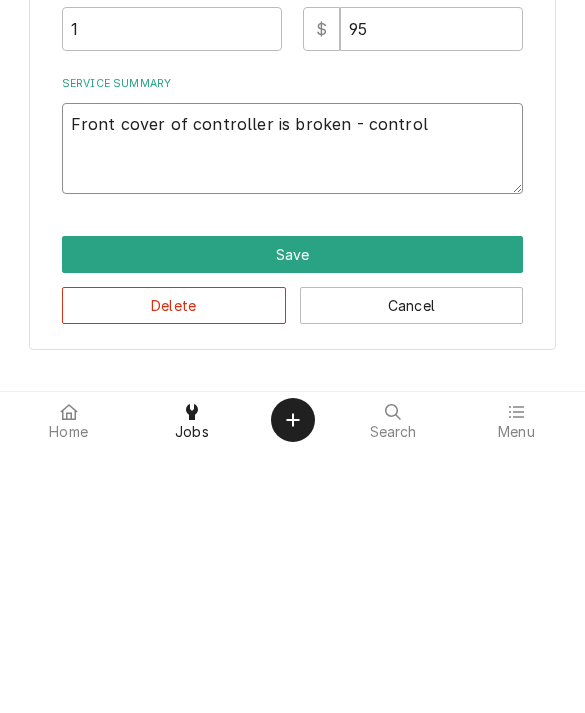 click on "Front cover of controller is broken - control" at bounding box center [293, 413] 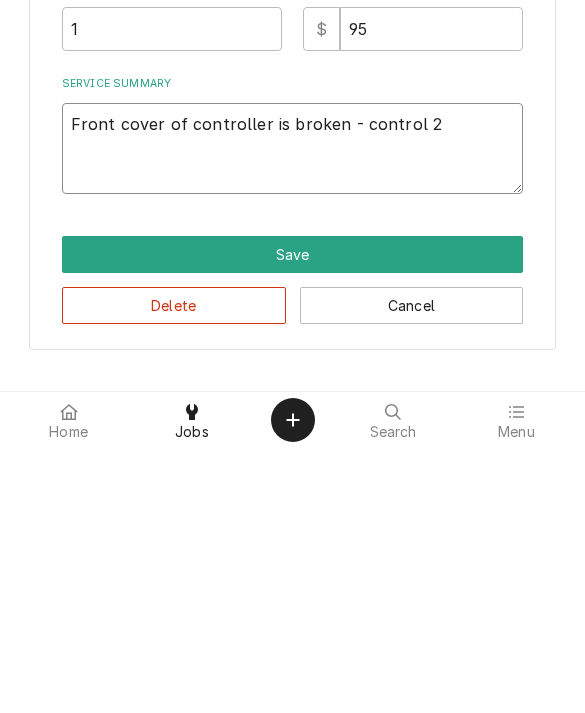 type on "Front cover of controller is broken - control 28" 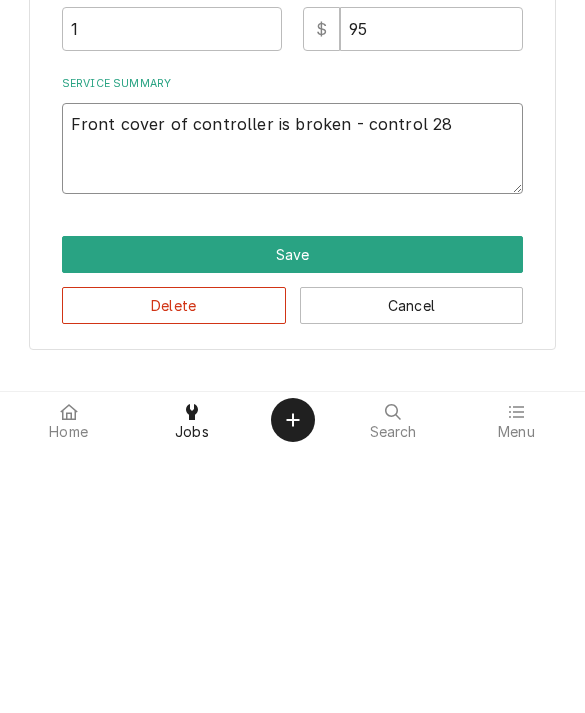 type on "x" 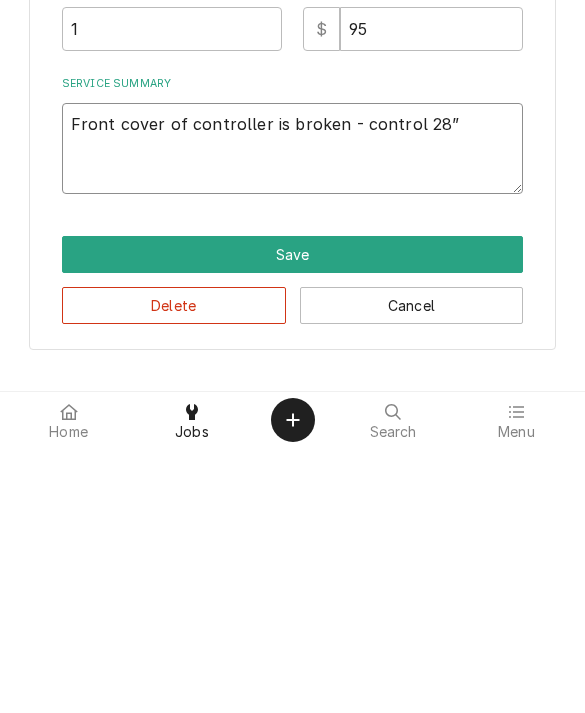 type on "x" 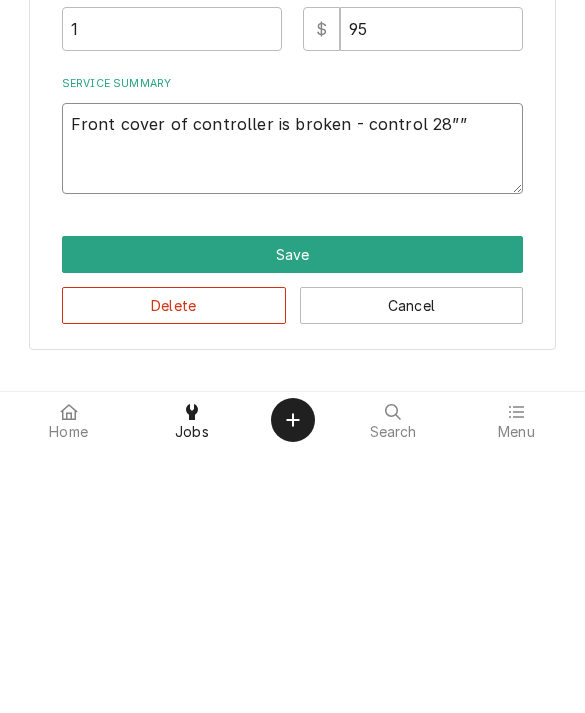 type on "x" 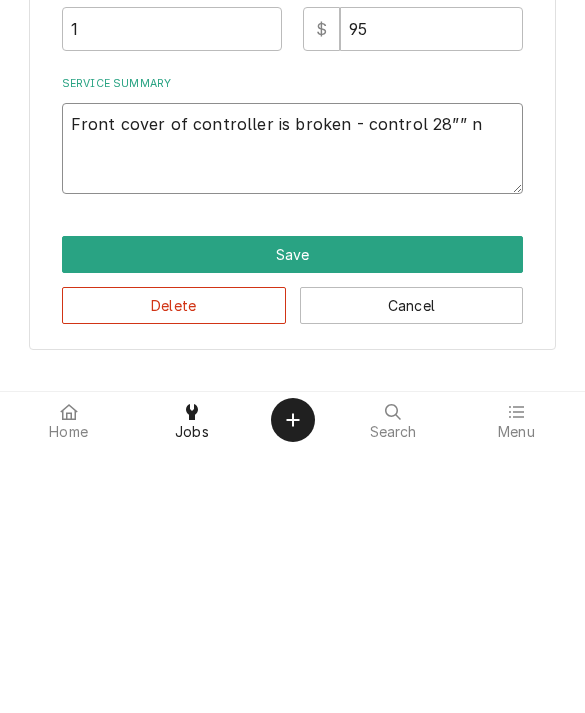type on "x" 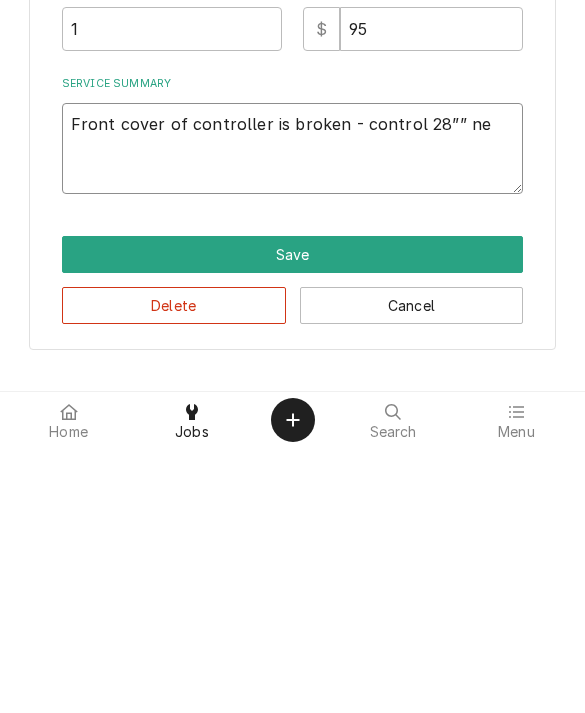 type on "Front cover of controller is broken - control 28”” nee" 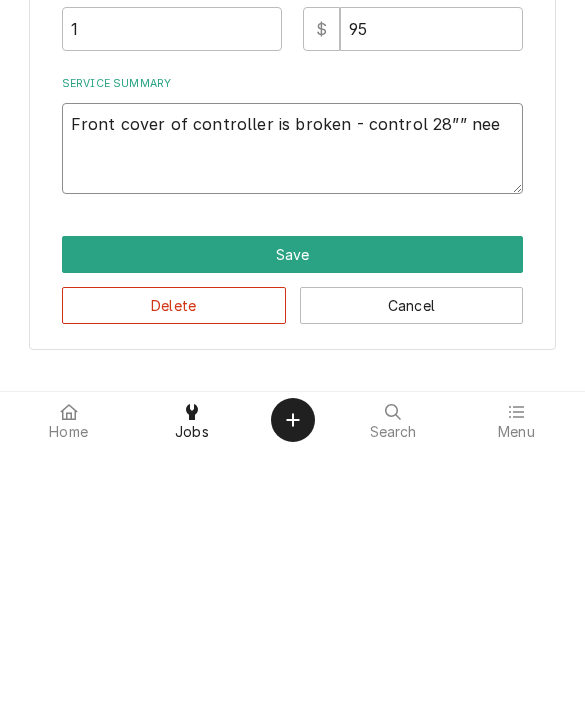 type on "x" 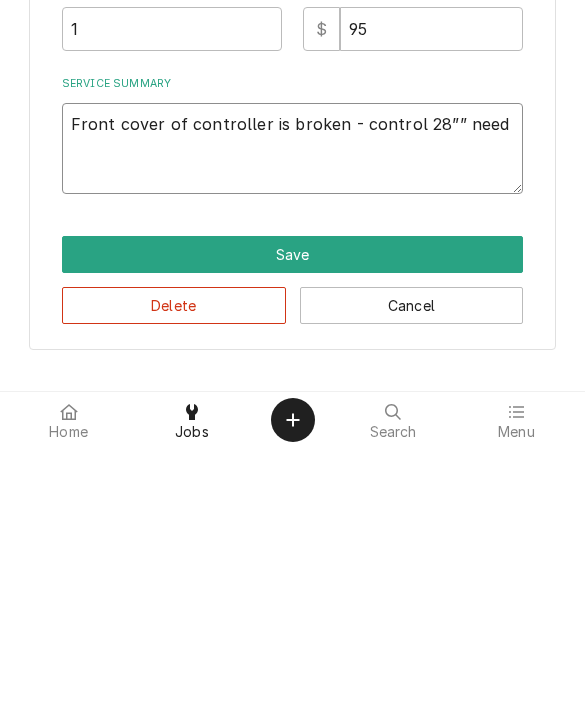 type on "x" 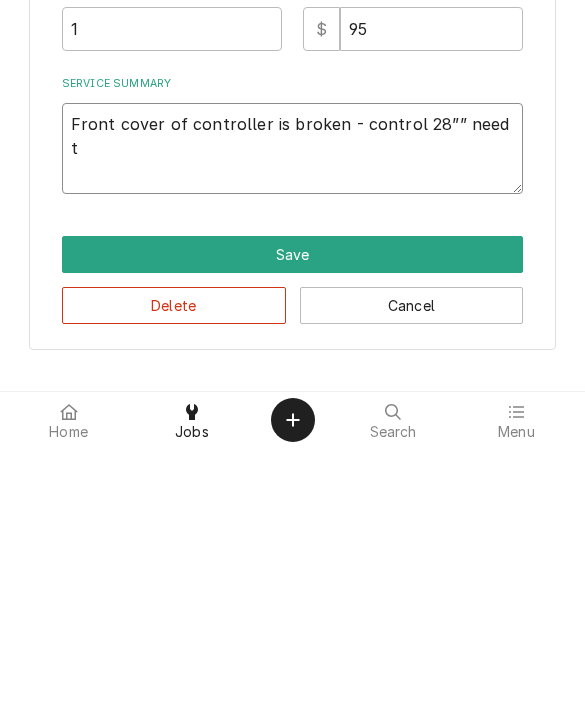 type on "x" 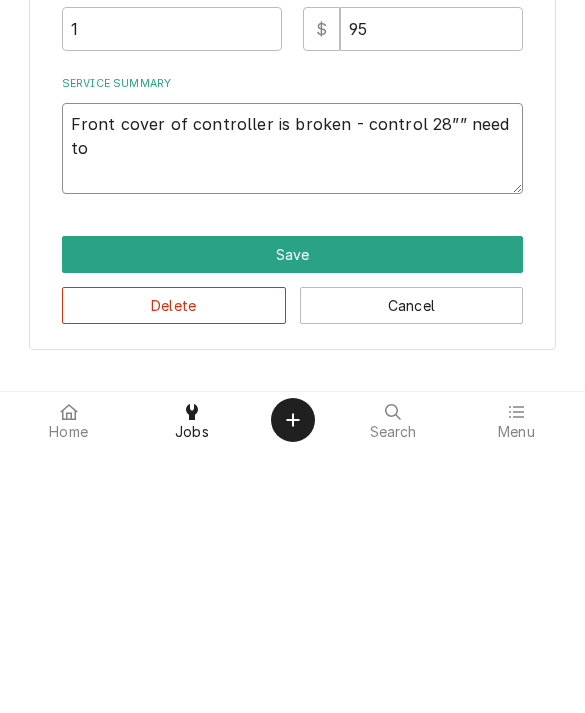 type on "x" 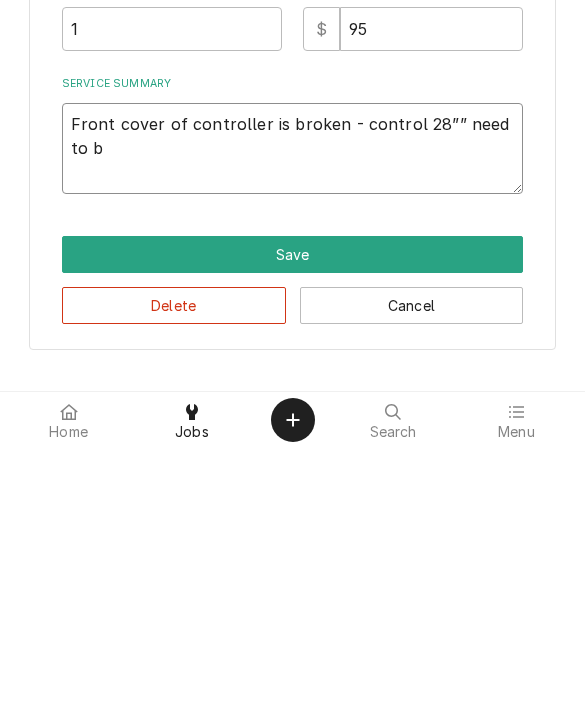 type on "Front cover of controller is broken - control 28”” need to be" 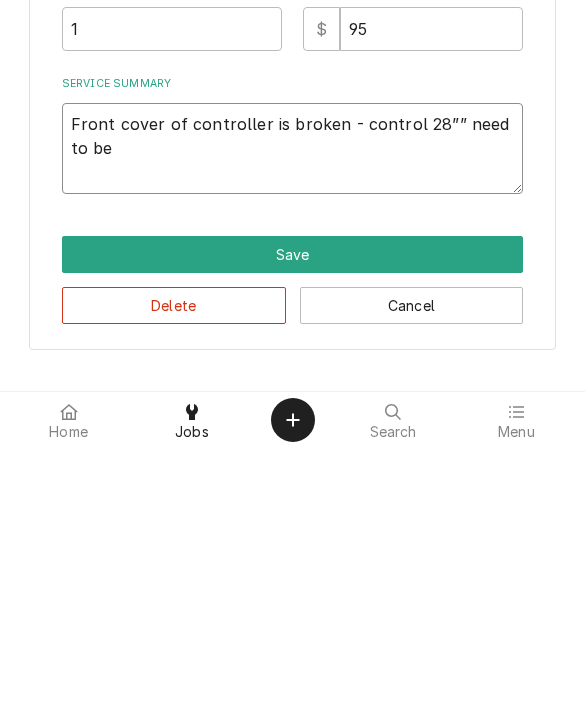 type on "x" 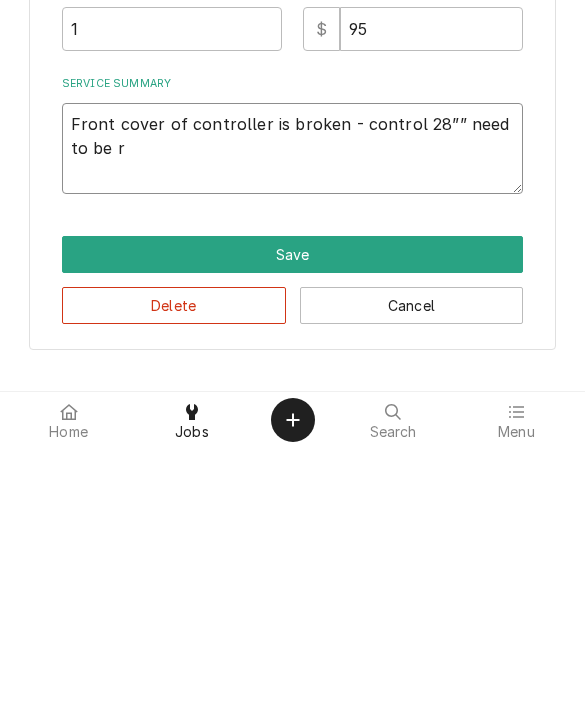 type on "x" 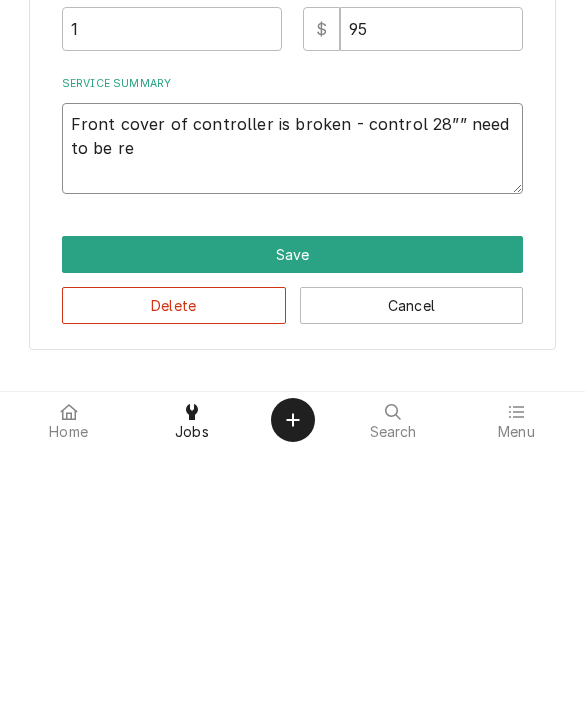 type on "x" 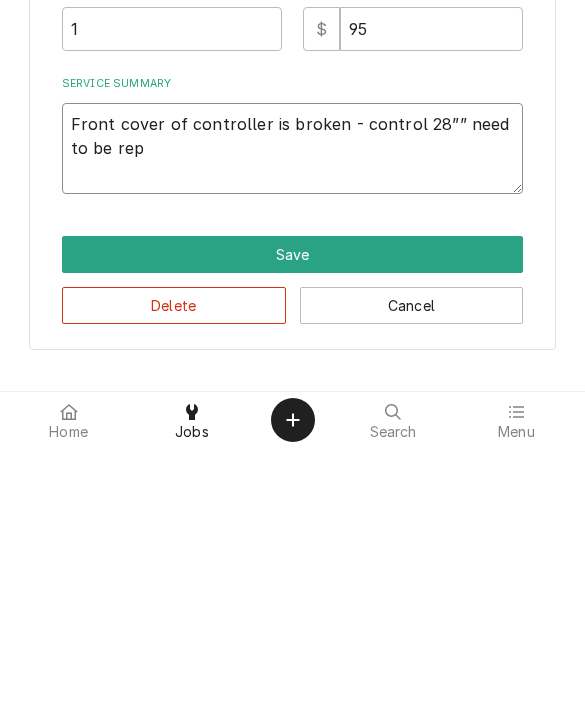 type on "x" 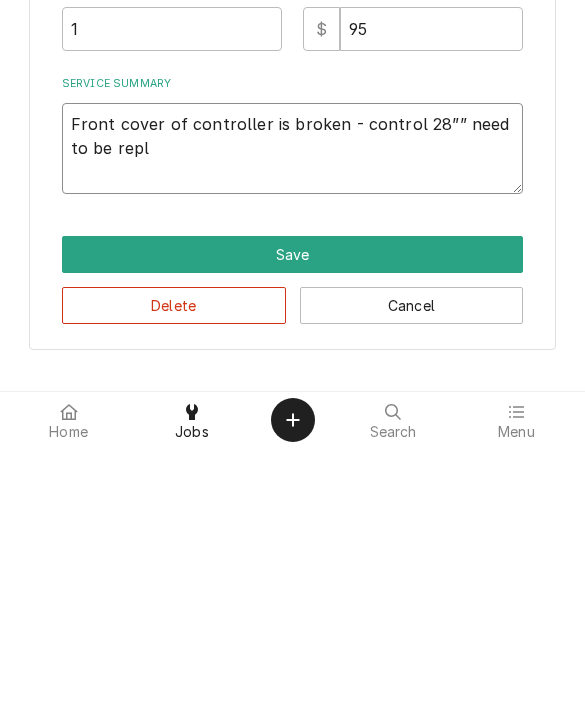 type on "Front cover of controller is broken - control 28”” need to be repla" 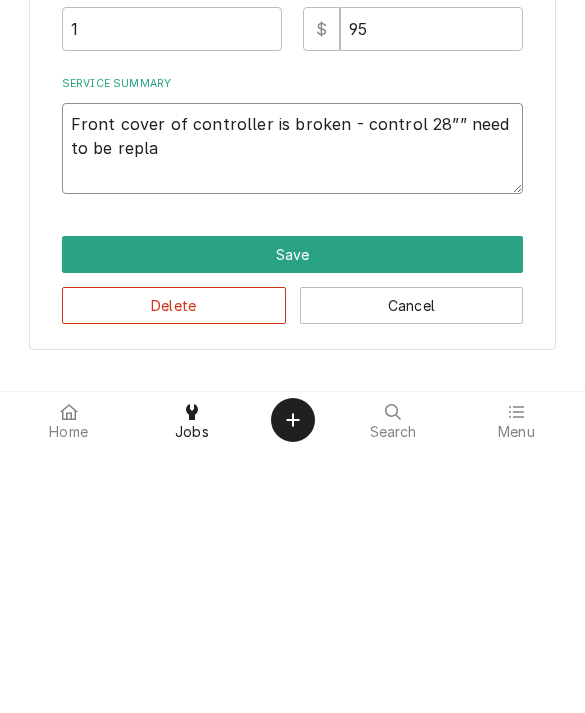 type on "x" 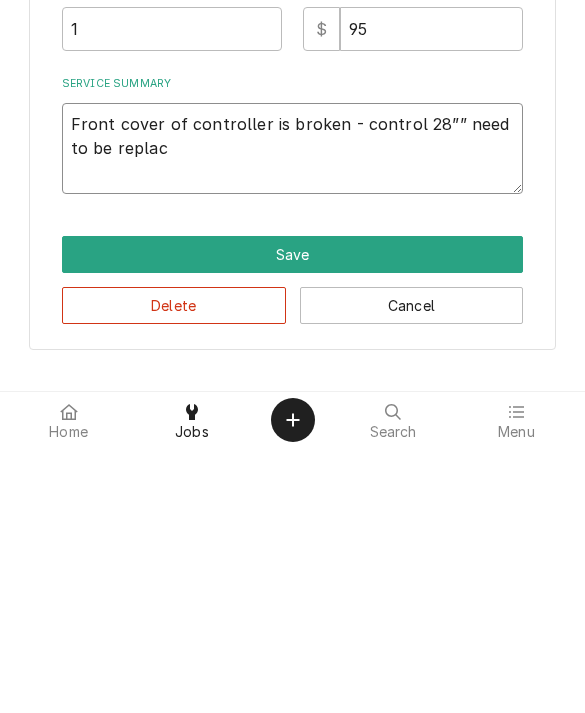 type on "x" 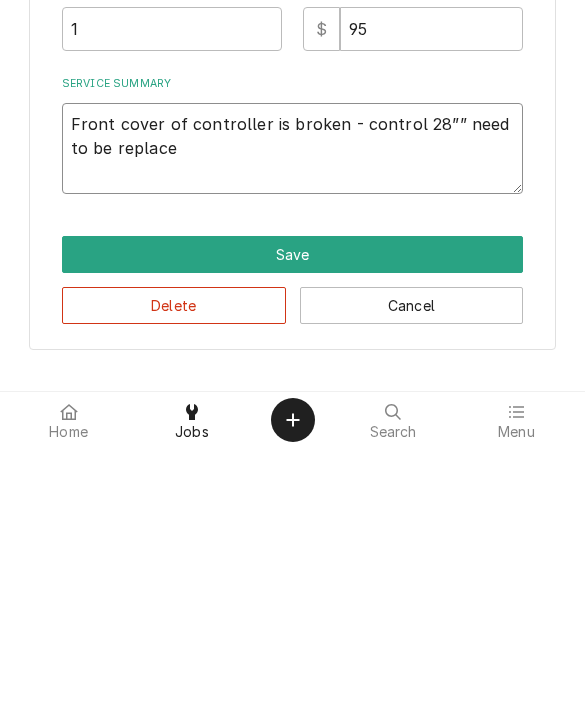 type on "x" 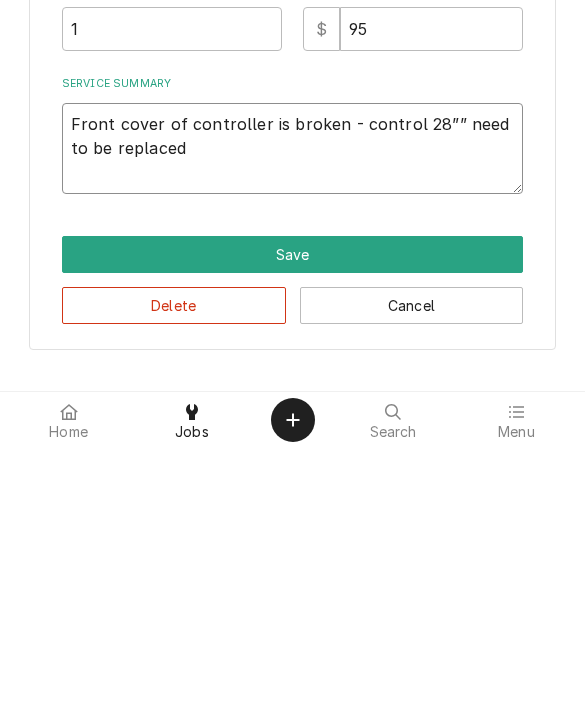 type on "x" 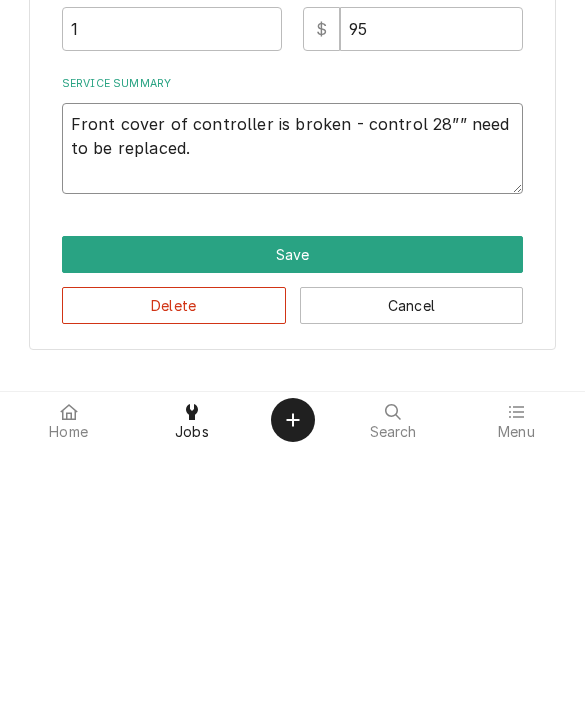 type on "x" 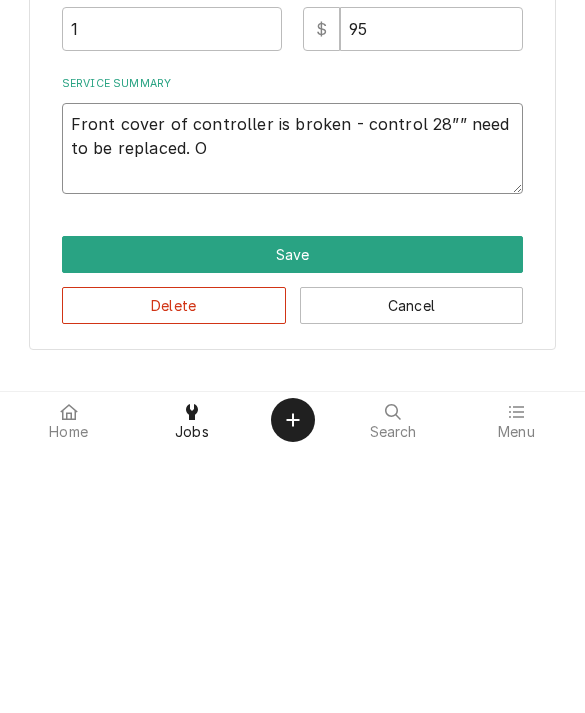 type on "x" 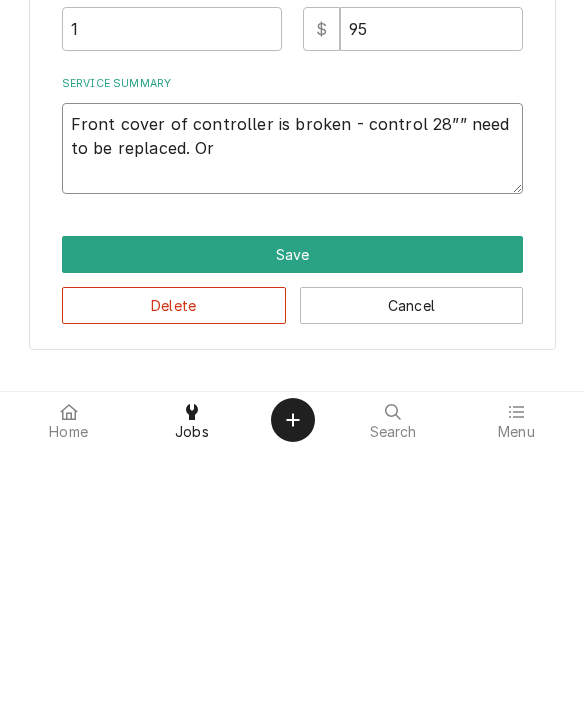 type on "Front cover of controller is broken - control 28”” need to be replaced. O" 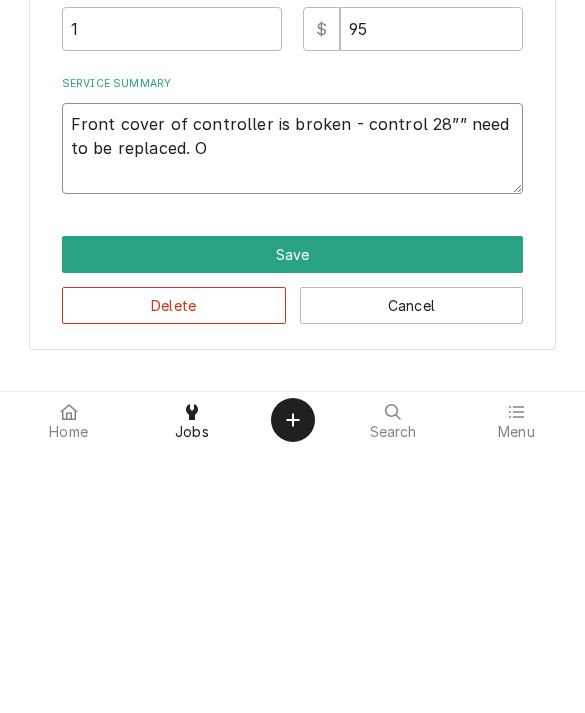 type on "x" 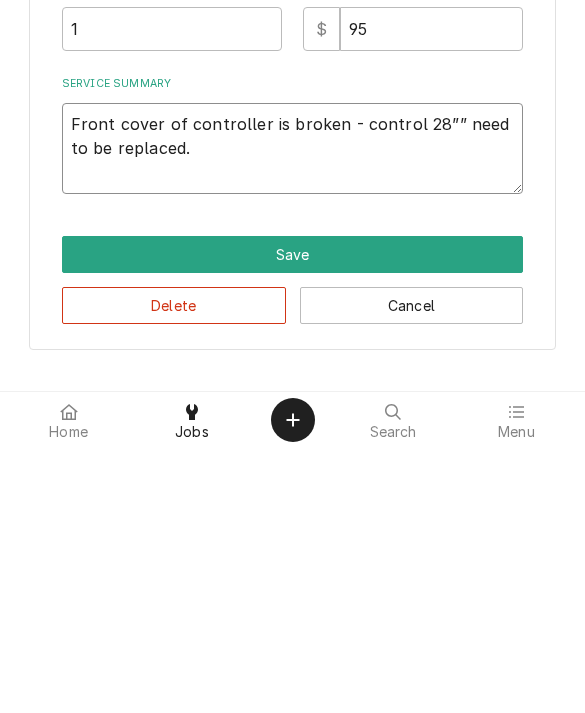 type on "x" 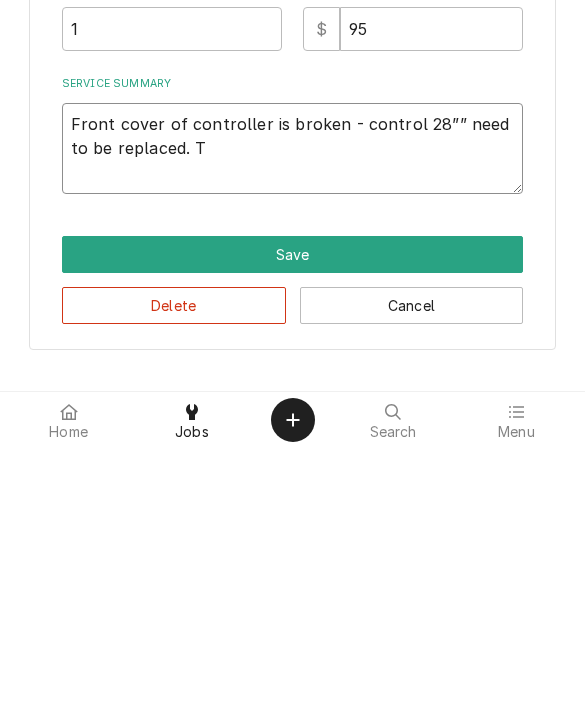 type on "x" 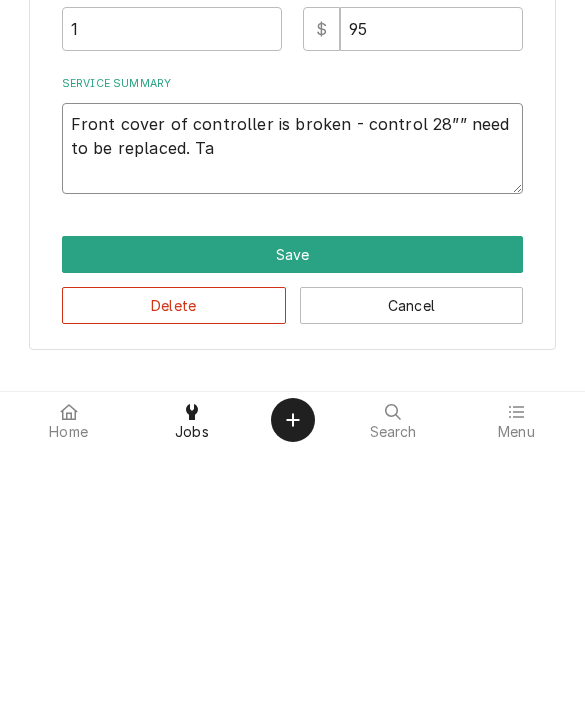 type on "x" 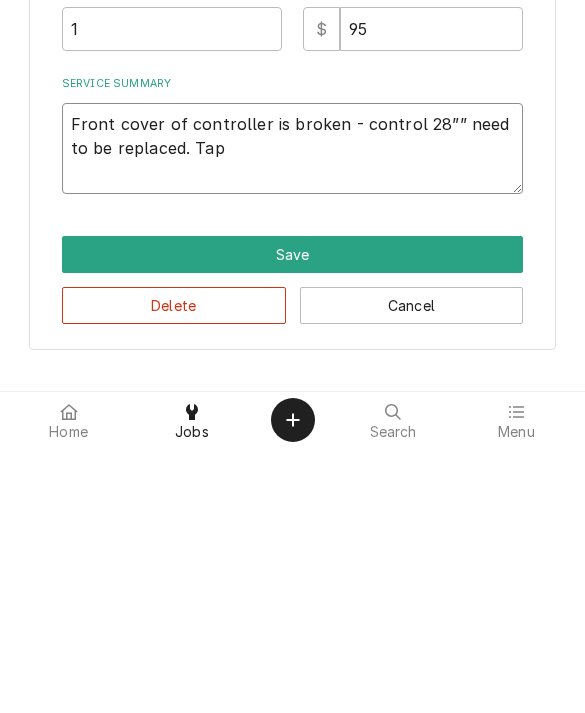 type on "x" 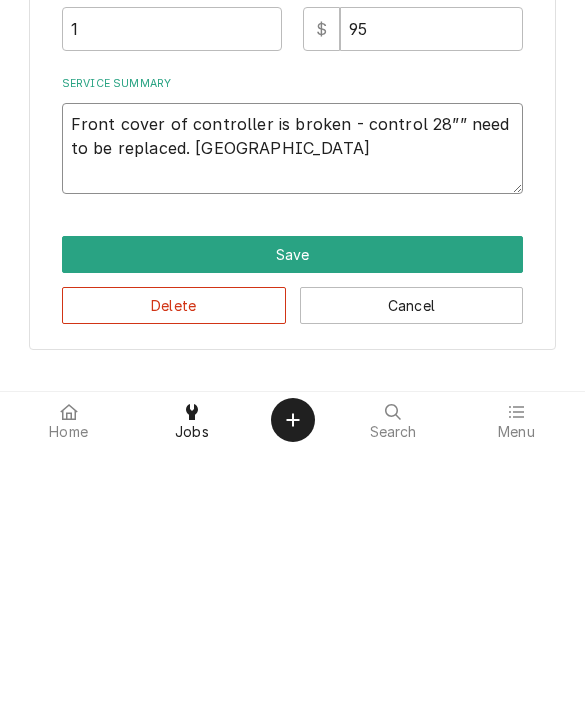 type on "x" 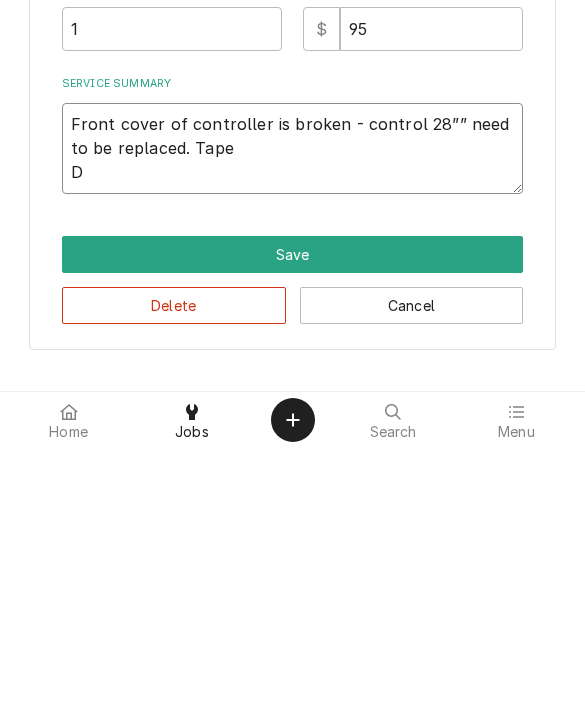 type on "Front cover of controller is broken - control 28”” need to be replaced. Tape
D" 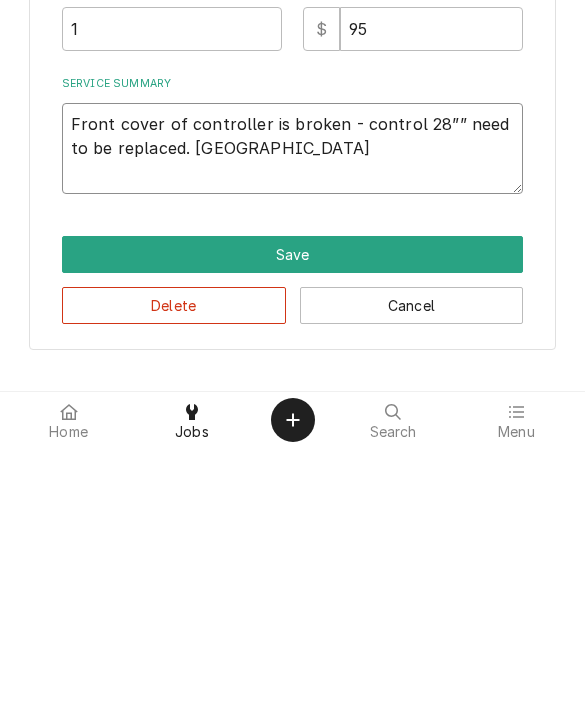 type on "x" 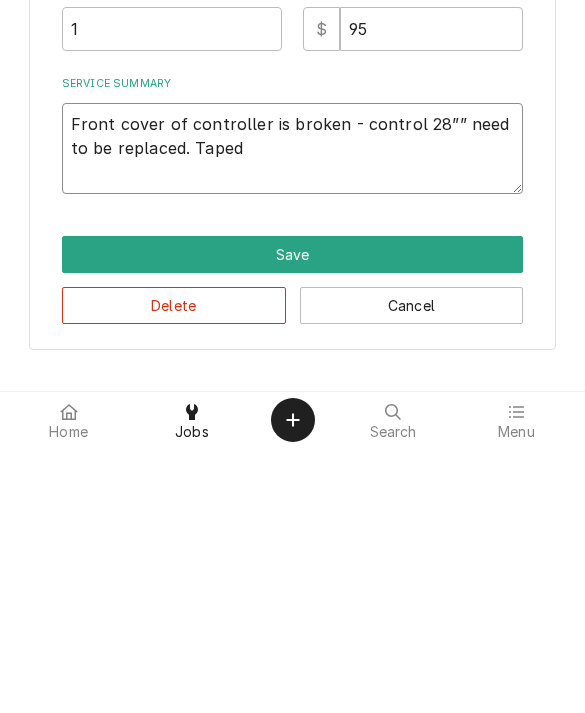 type on "x" 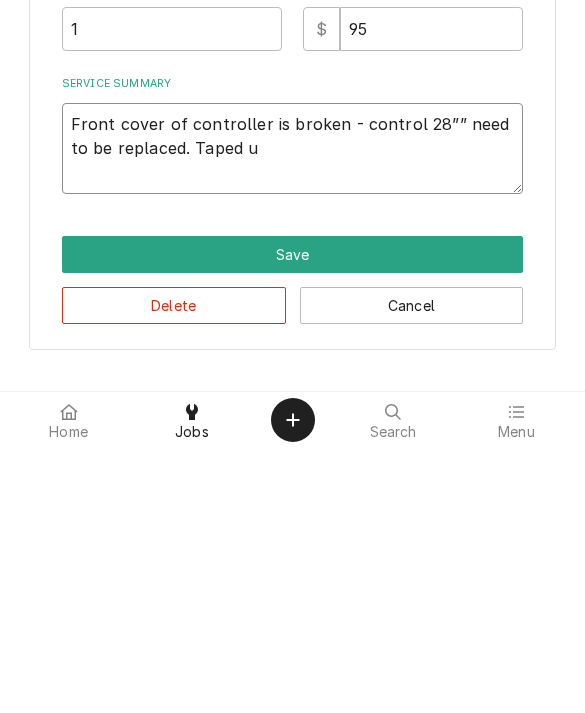 type on "x" 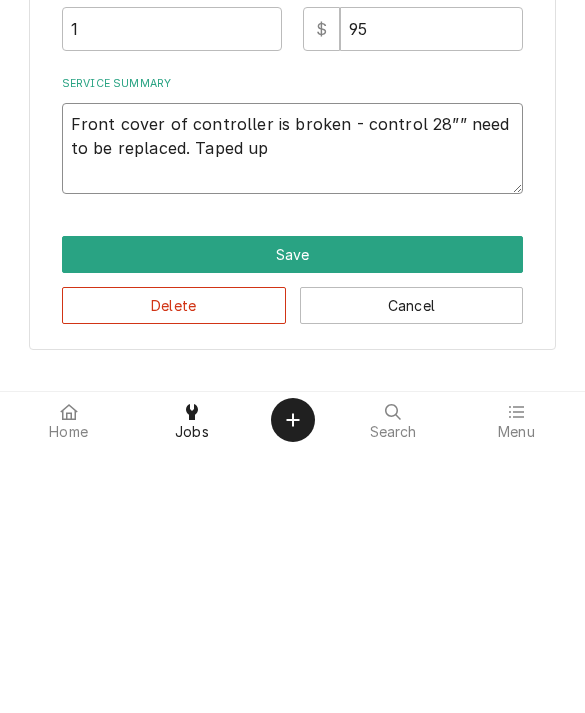 type on "x" 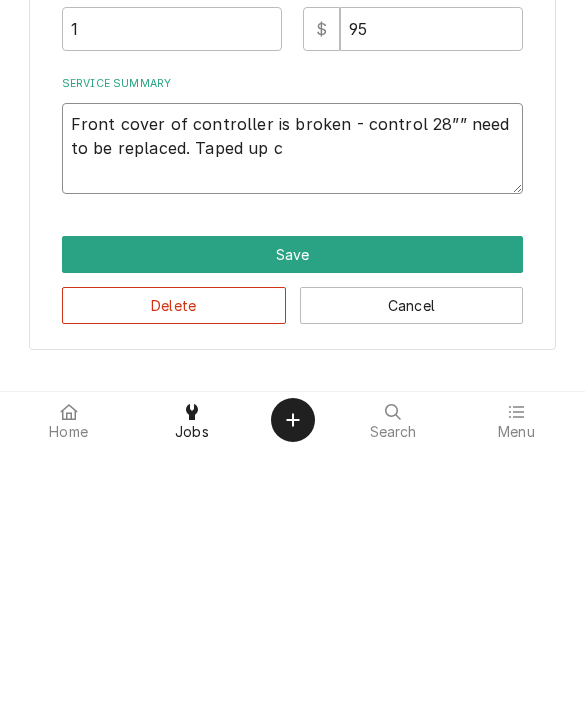 type on "x" 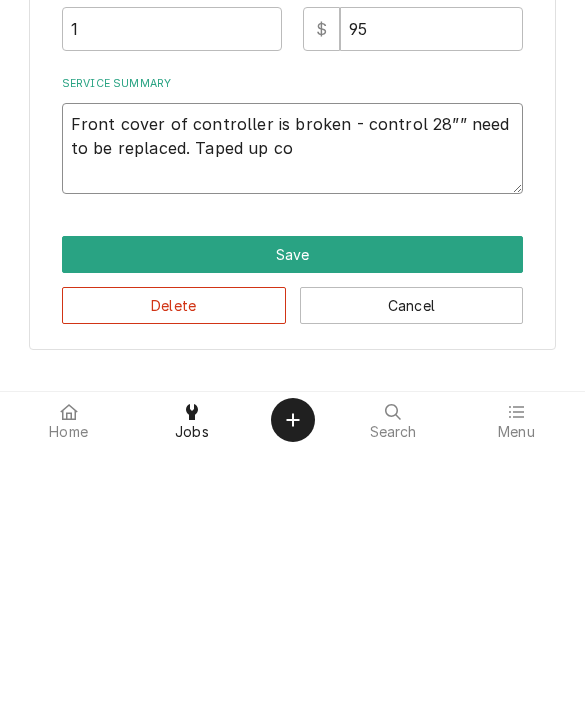 type on "x" 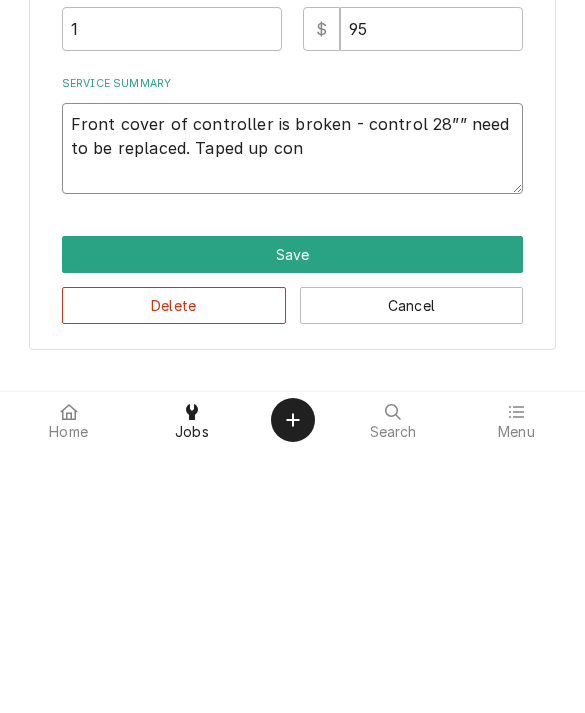 type on "x" 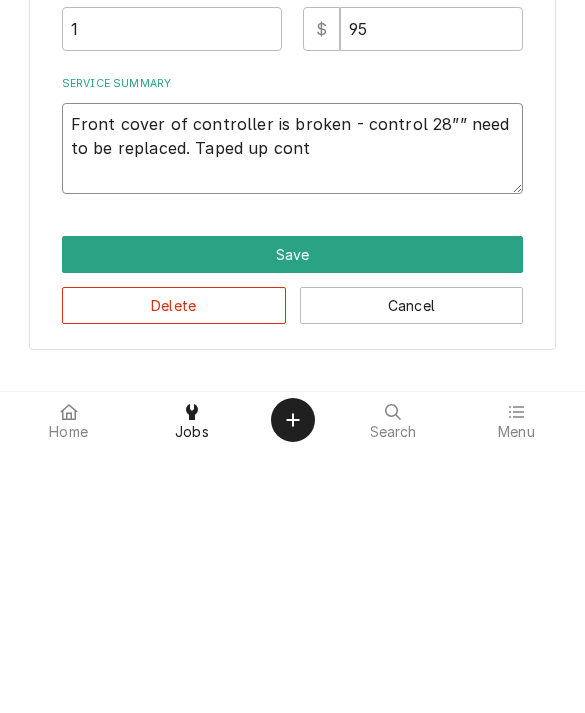 type on "x" 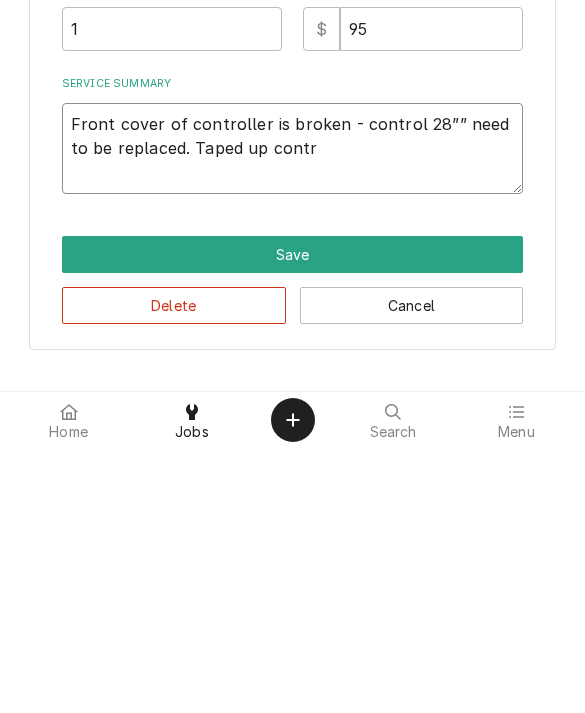 type on "x" 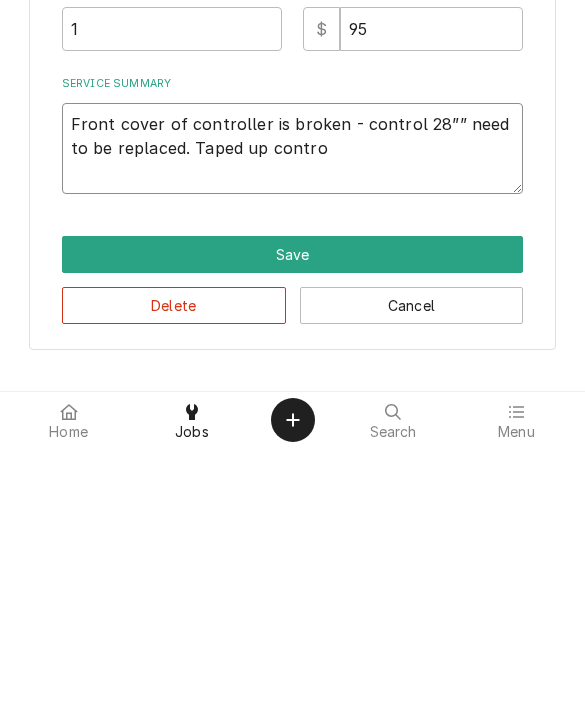 type on "x" 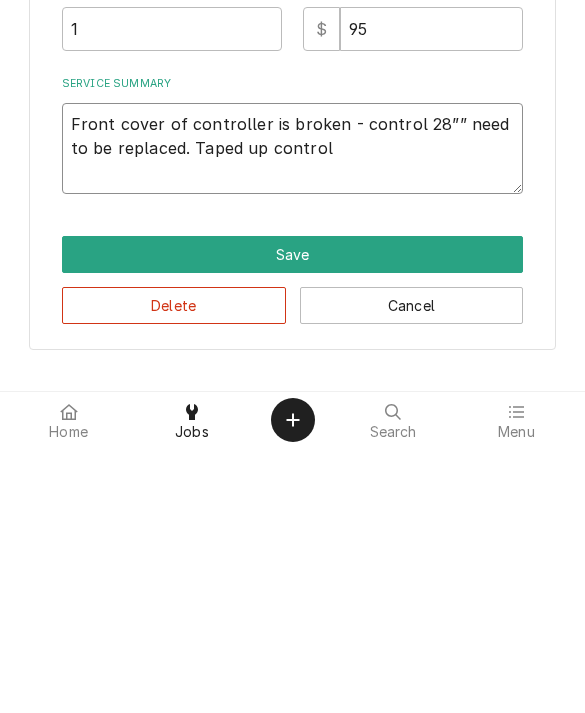 type on "x" 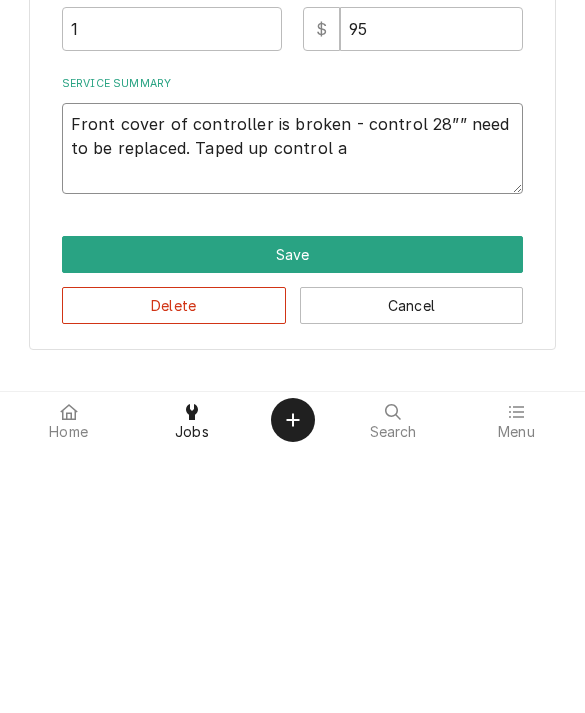 type on "x" 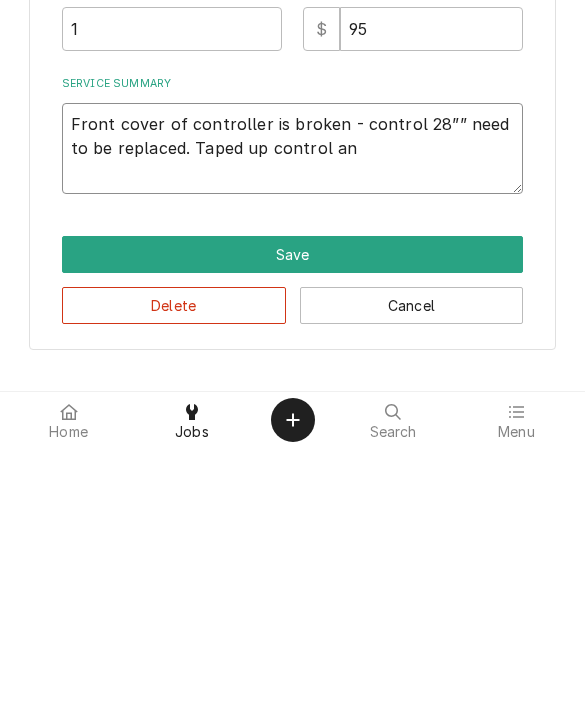 type on "x" 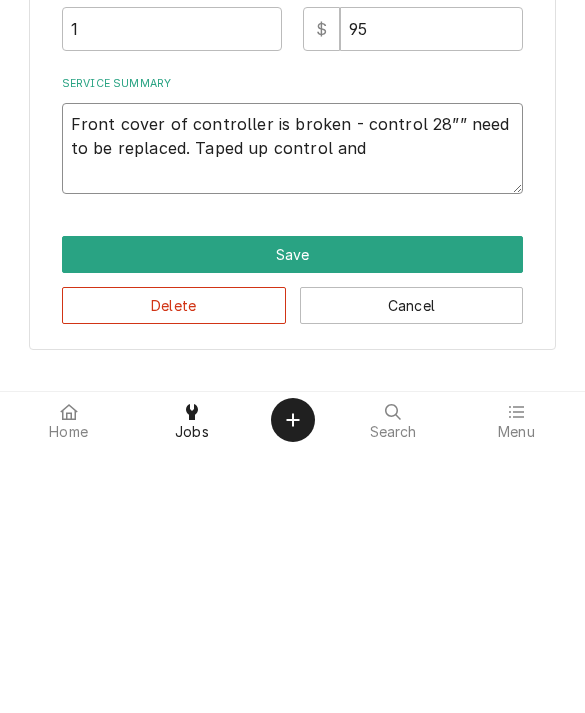 type on "x" 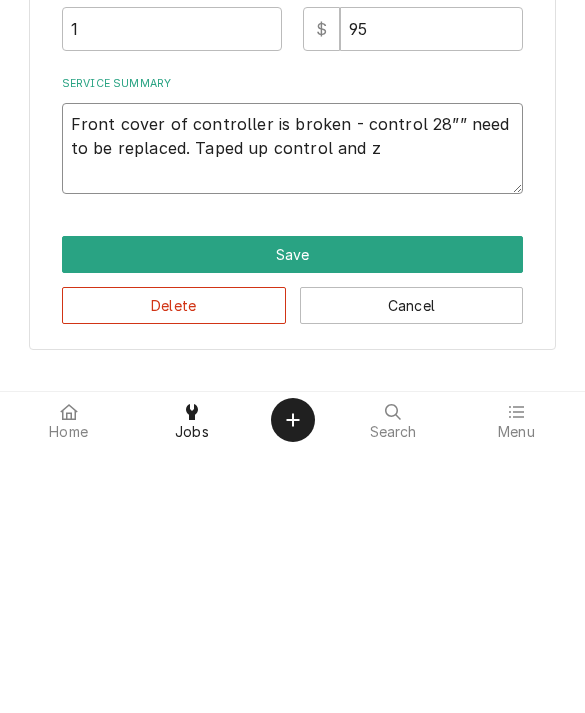 type on "x" 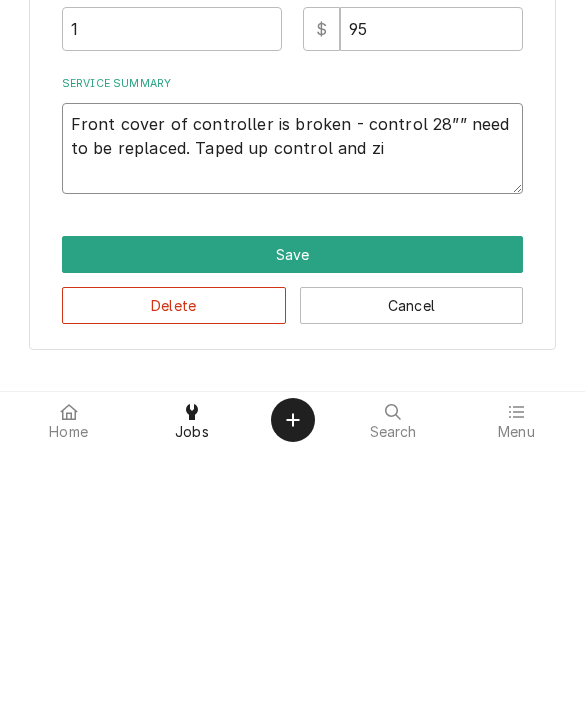 type on "x" 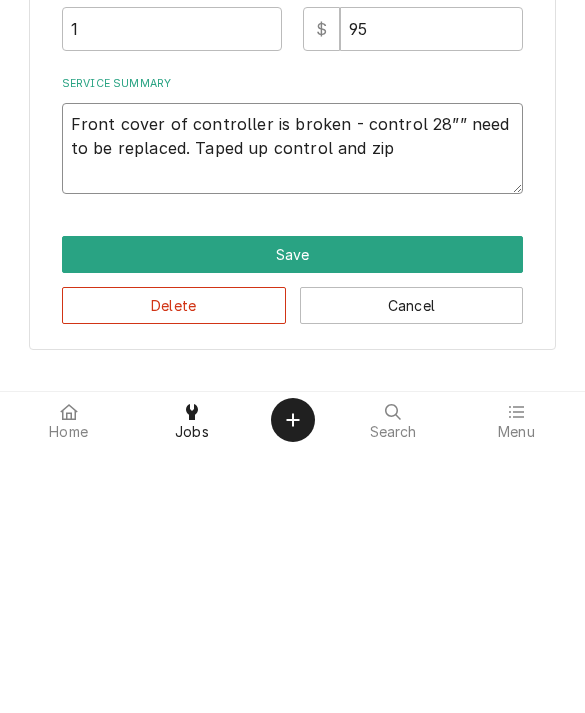 type 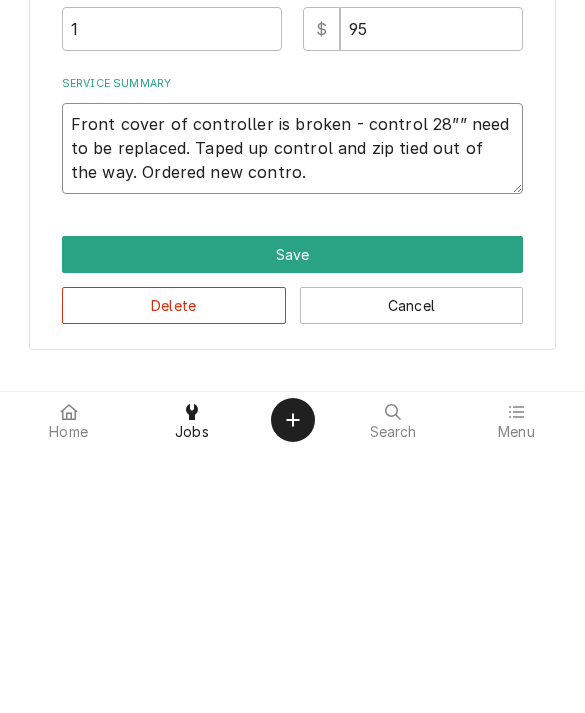 click on "Front cover of controller is broken - control 28”” need to be replaced. Taped up control and zip tied out of the way. Ordered new contro." at bounding box center [293, 413] 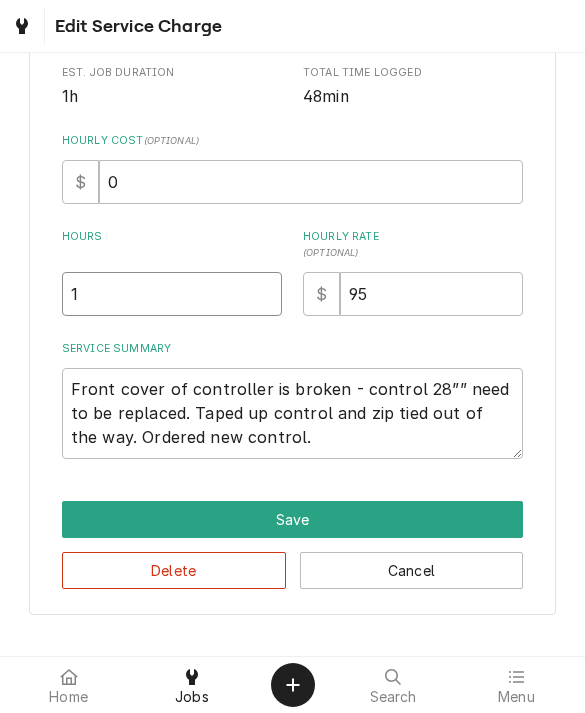 click on "1" at bounding box center (172, 294) 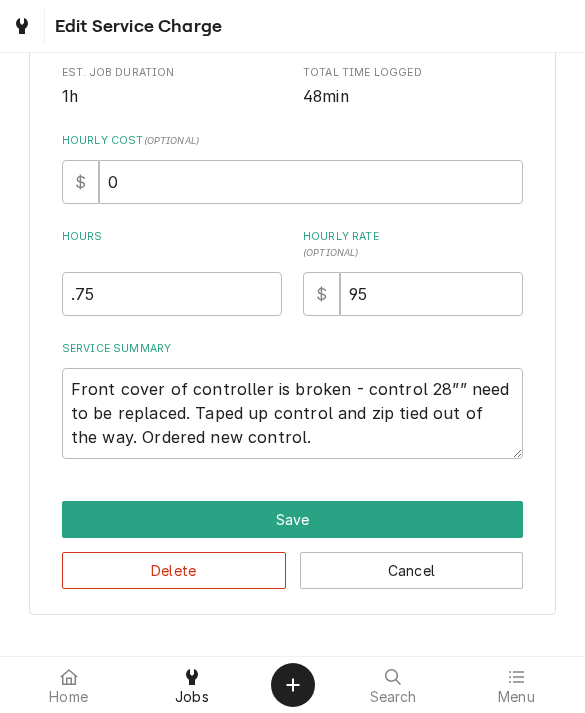click on "Save" at bounding box center [293, 519] 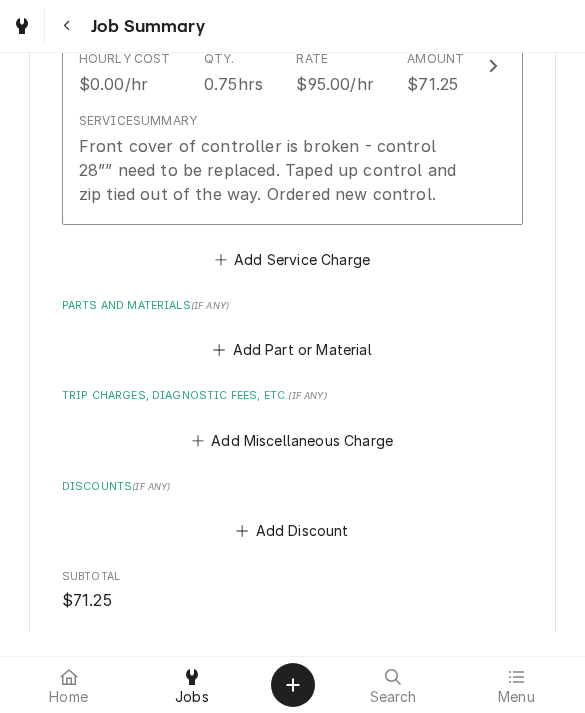 scroll, scrollTop: 985, scrollLeft: 0, axis: vertical 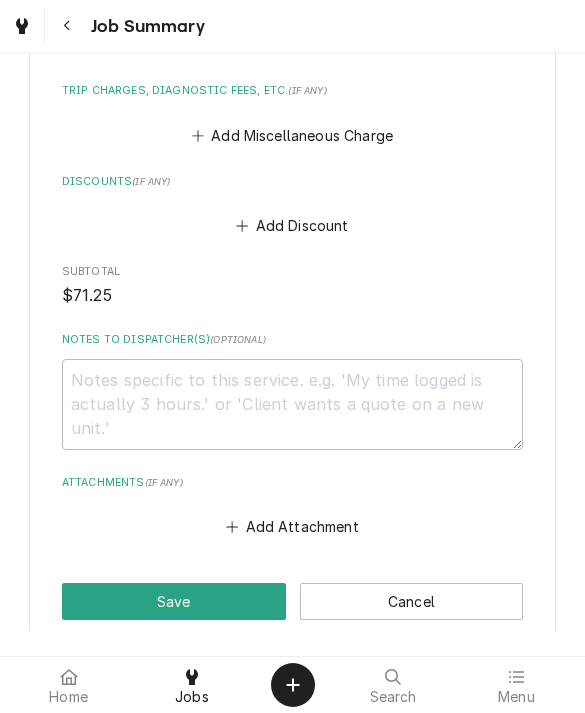 click on "Add Miscellaneous Charge" at bounding box center (292, 135) 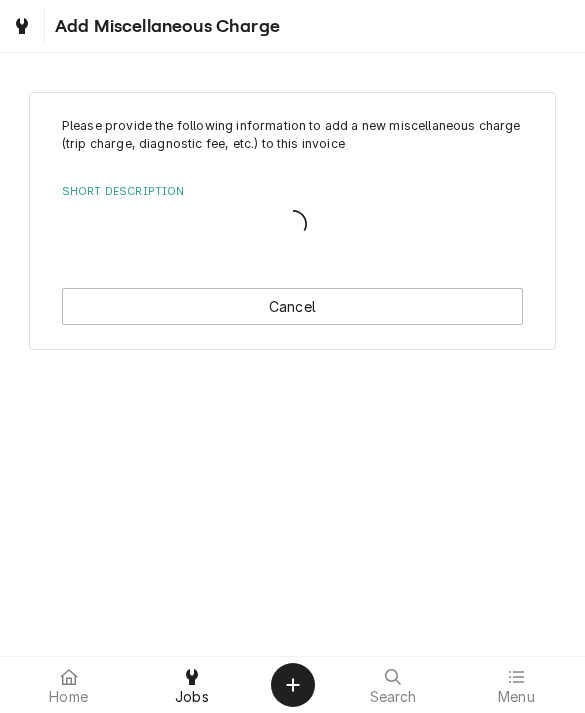 scroll, scrollTop: 0, scrollLeft: 0, axis: both 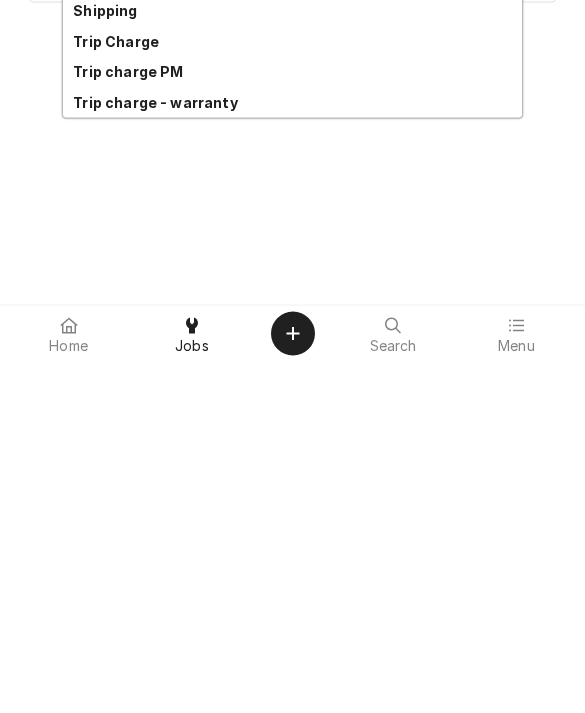 click on "Trip Charge" at bounding box center (293, 392) 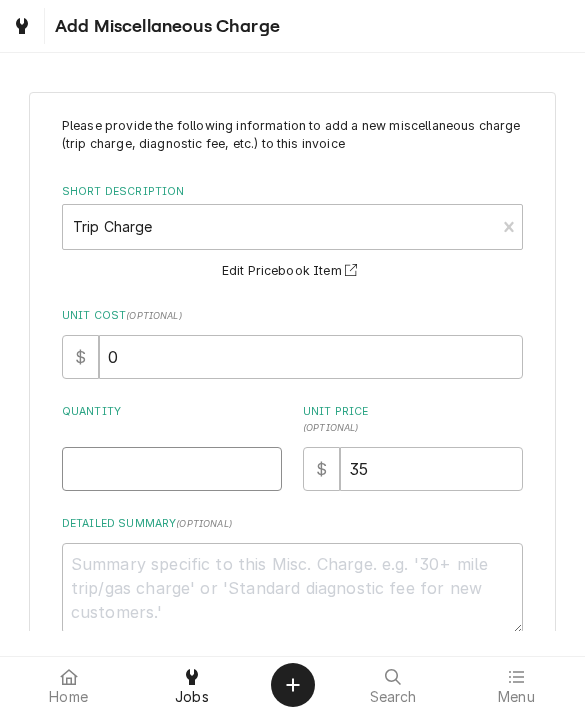 click on "Quantity" at bounding box center (172, 469) 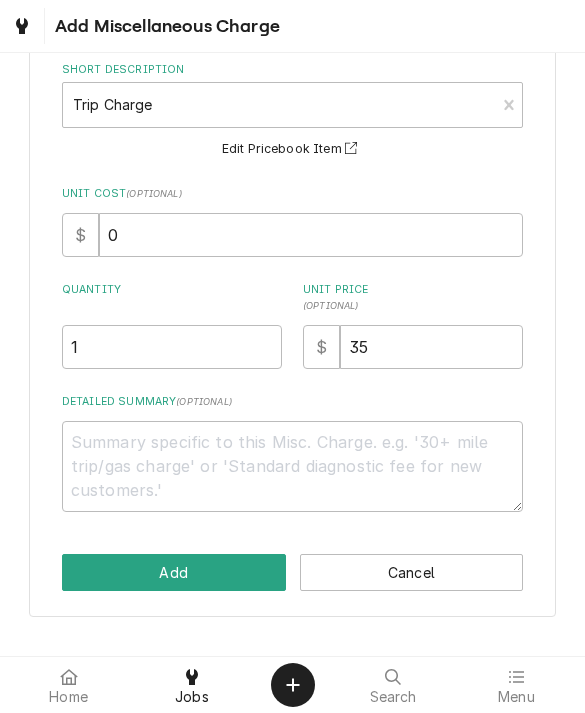 click on "Add" at bounding box center (174, 572) 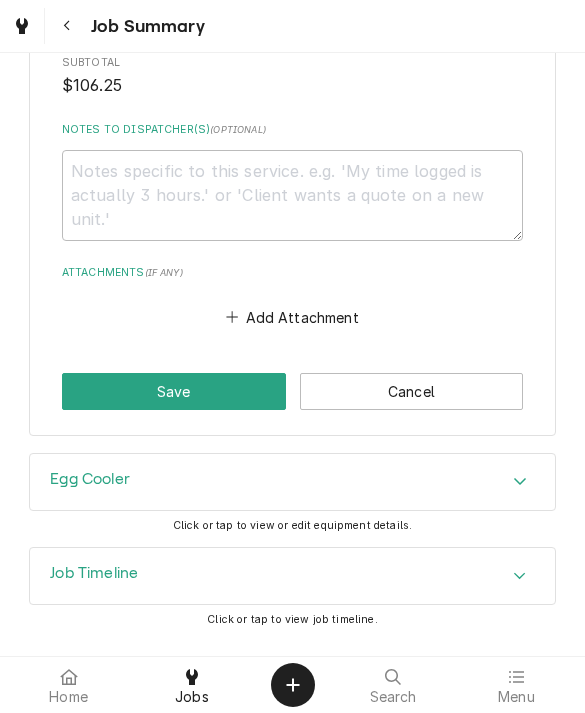 scroll, scrollTop: 1349, scrollLeft: 0, axis: vertical 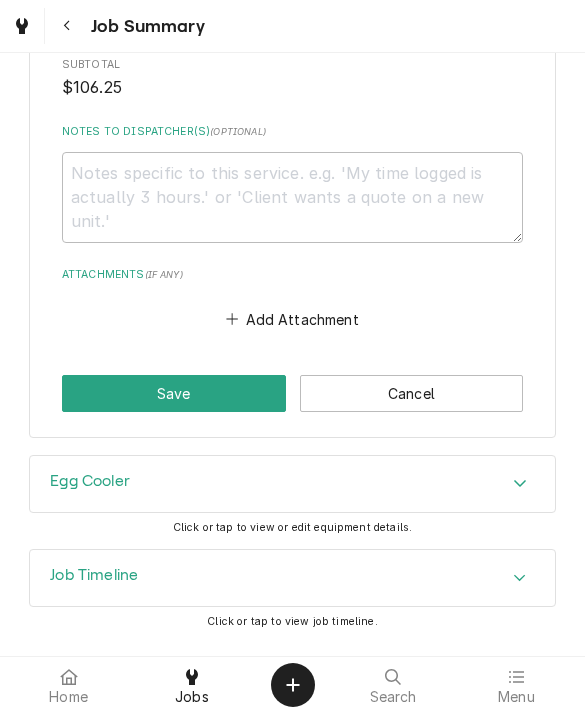 click on "Save" at bounding box center [174, 393] 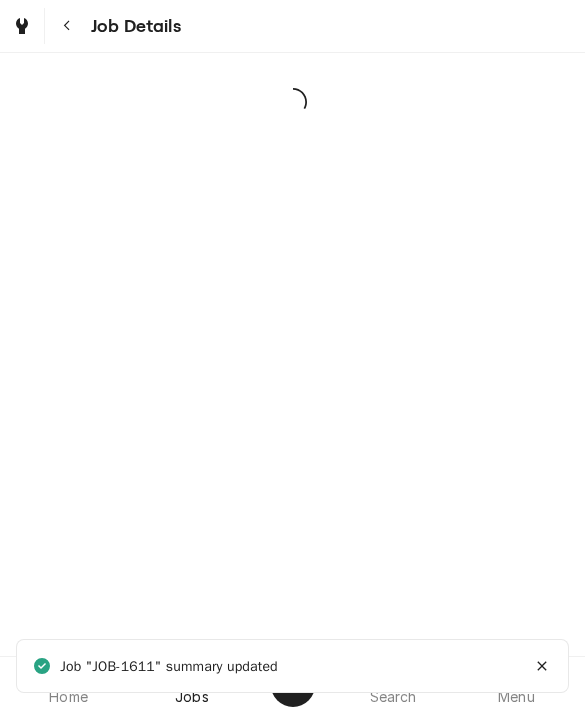 scroll, scrollTop: 0, scrollLeft: 0, axis: both 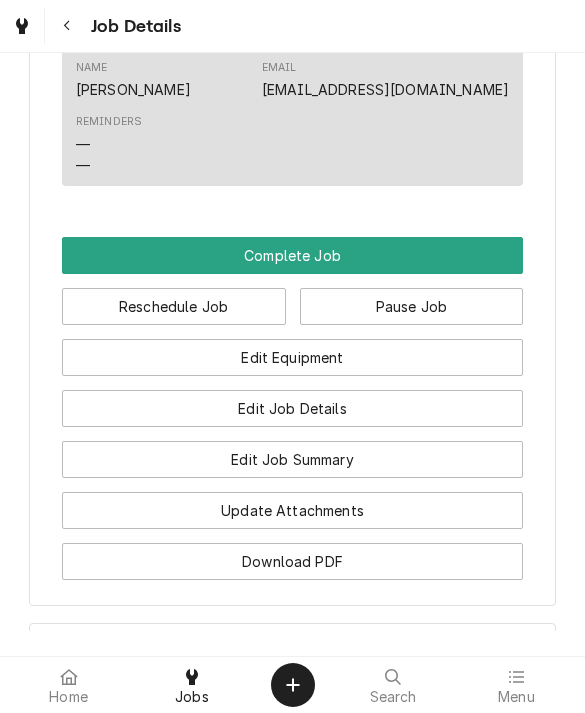 click on "Pause Job" at bounding box center (412, 306) 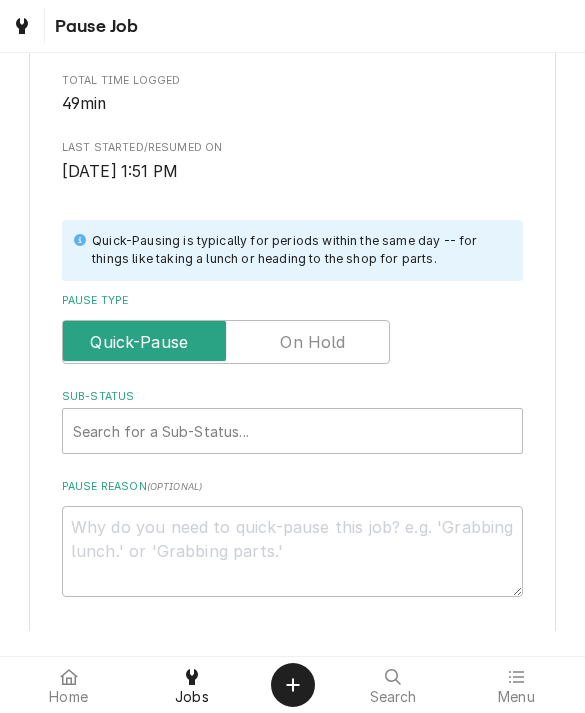 scroll, scrollTop: 330, scrollLeft: 0, axis: vertical 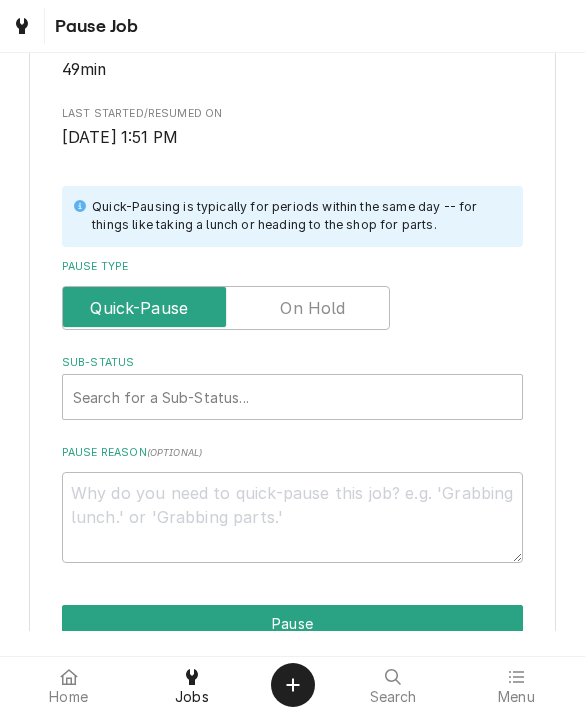 click at bounding box center [226, 308] 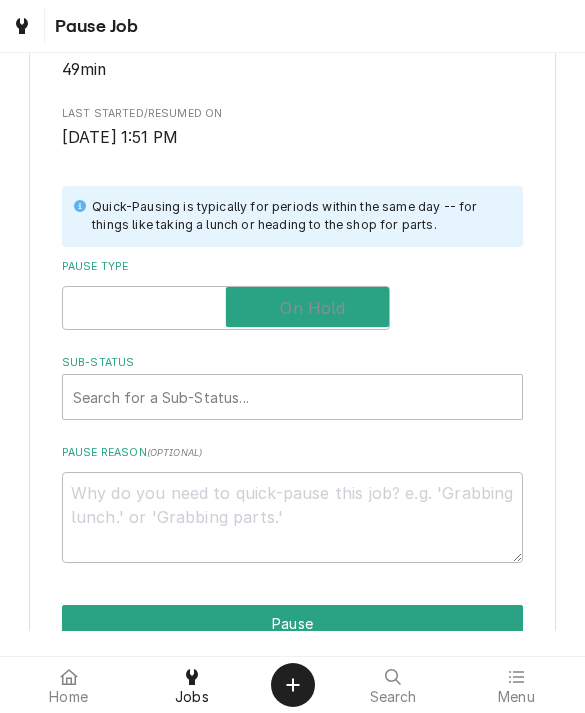 checkbox on "true" 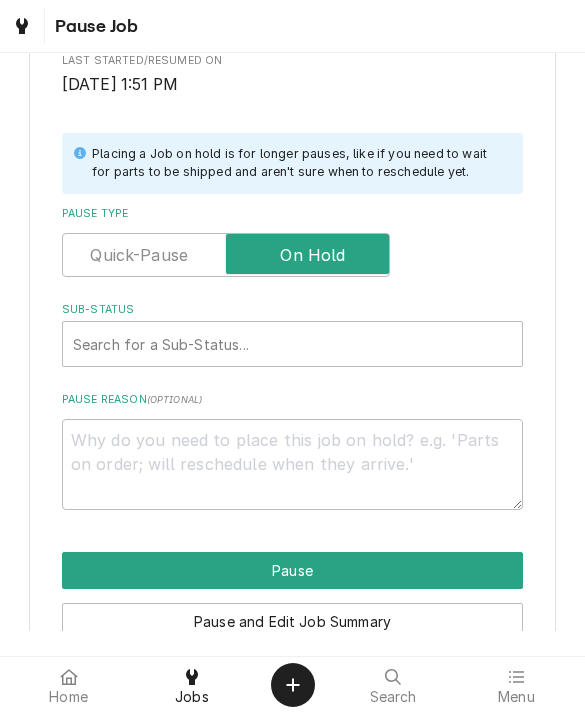 scroll, scrollTop: 391, scrollLeft: 0, axis: vertical 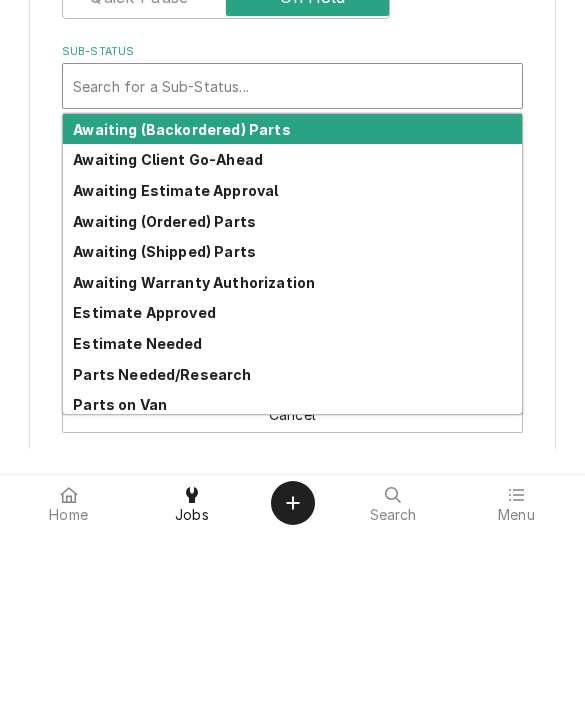 click on "Awaiting (Ordered) Parts" at bounding box center (164, 403) 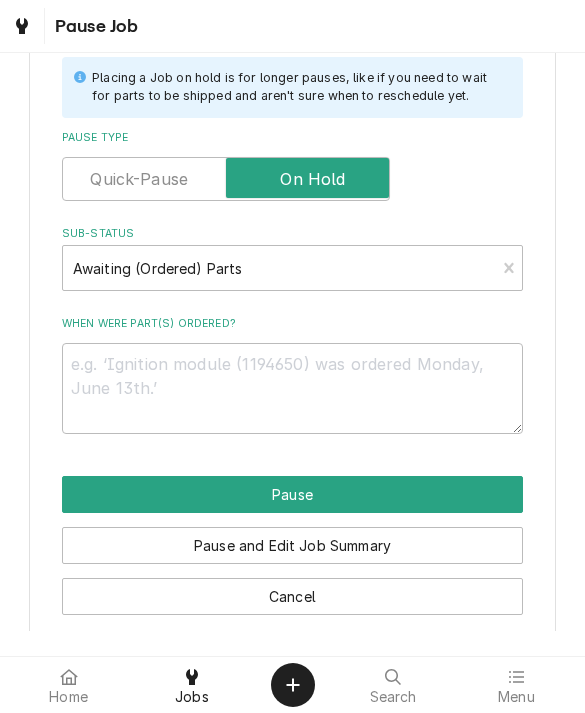 scroll, scrollTop: 456, scrollLeft: 0, axis: vertical 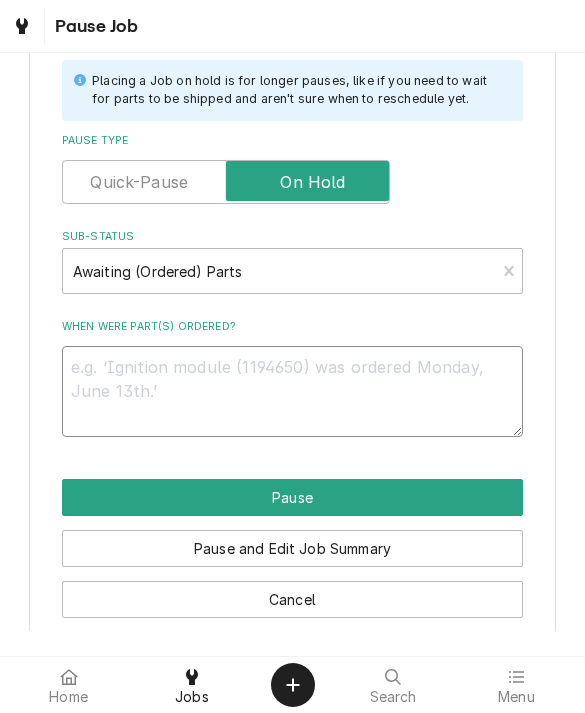 click on "When were part(s) ordered?" at bounding box center (293, 391) 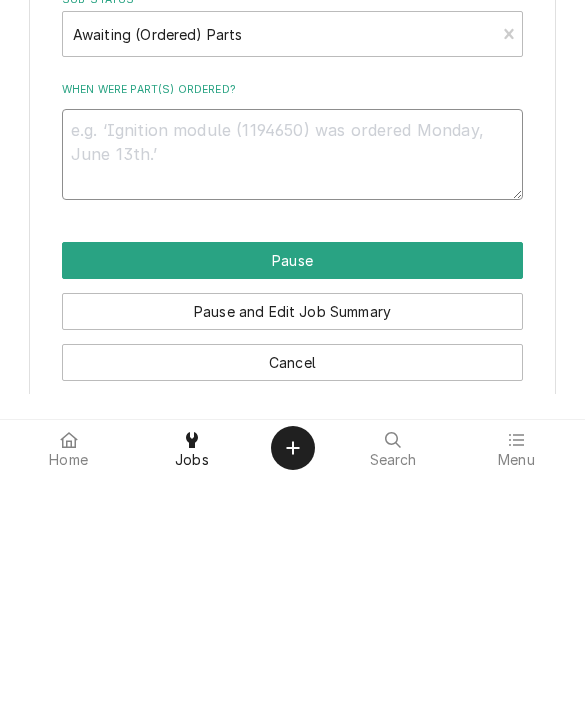 type on "x" 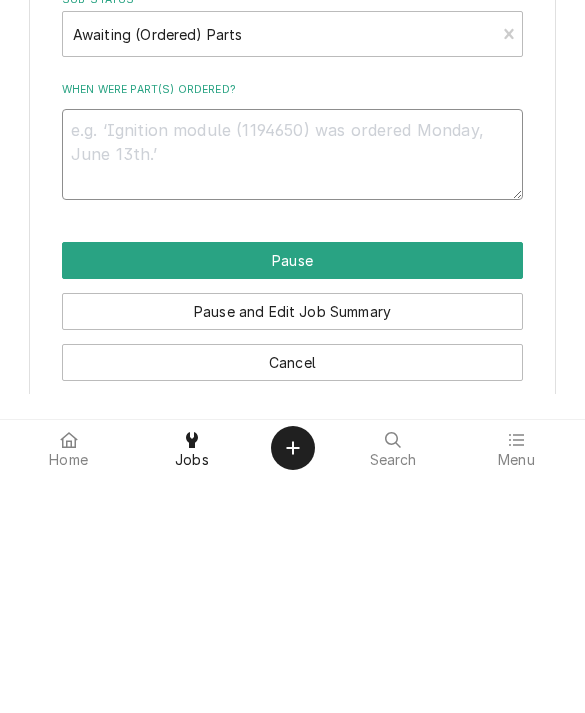 type on "P" 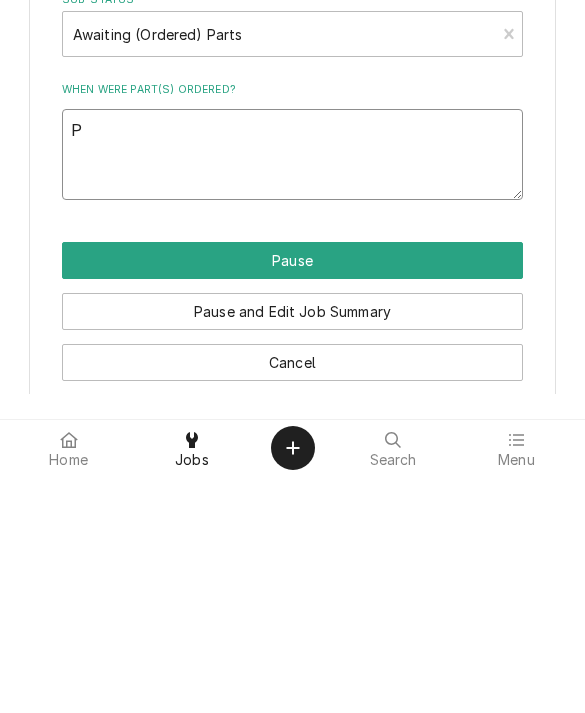 type on "x" 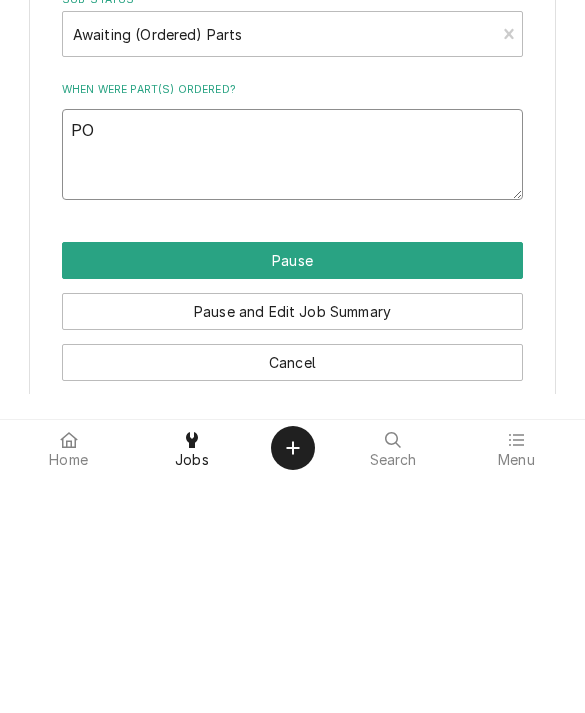 type on "PO" 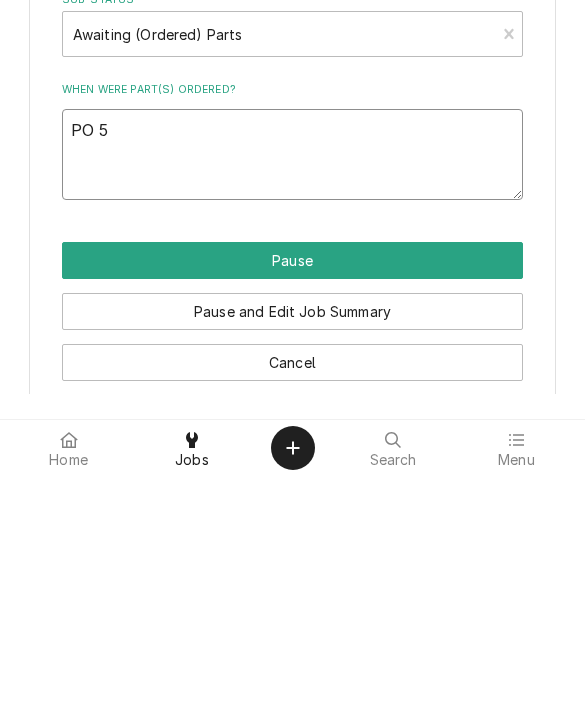 type on "x" 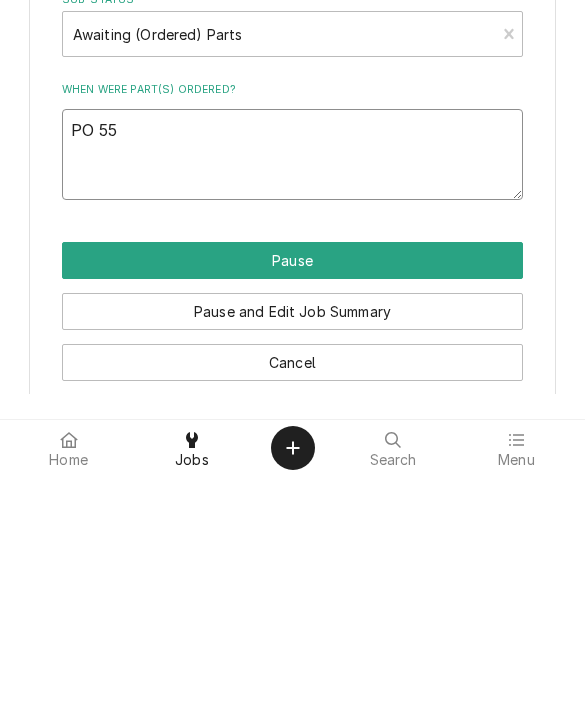 type on "x" 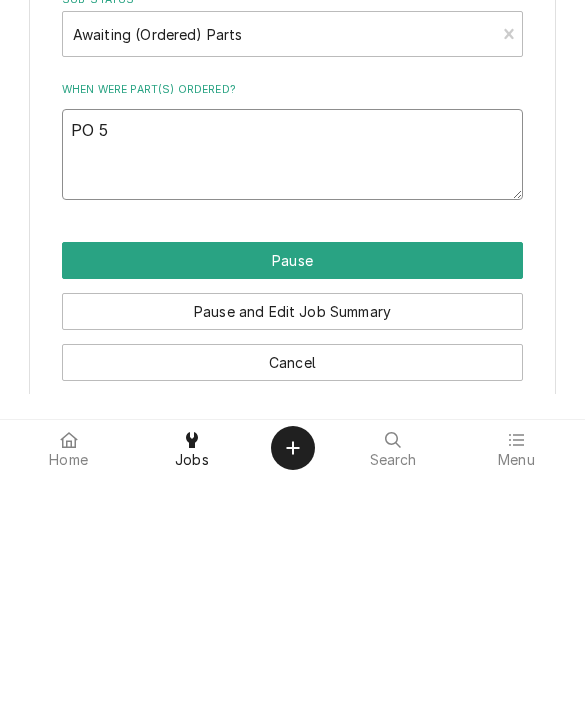 type on "x" 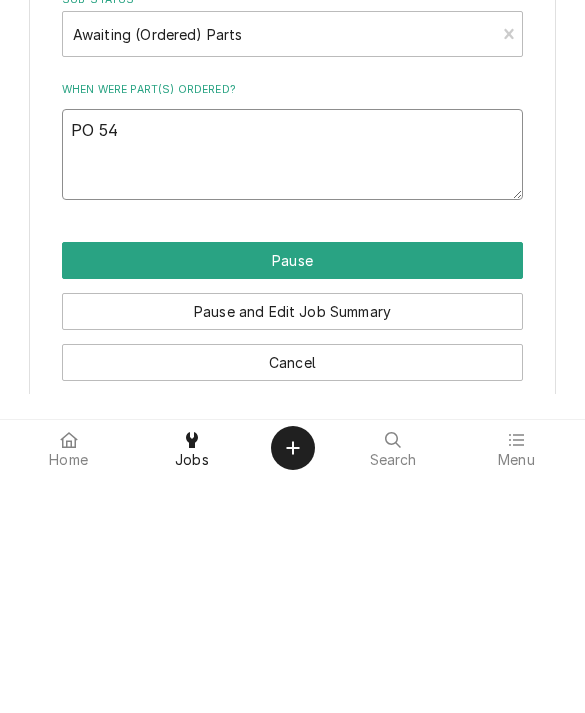 type on "PO 545" 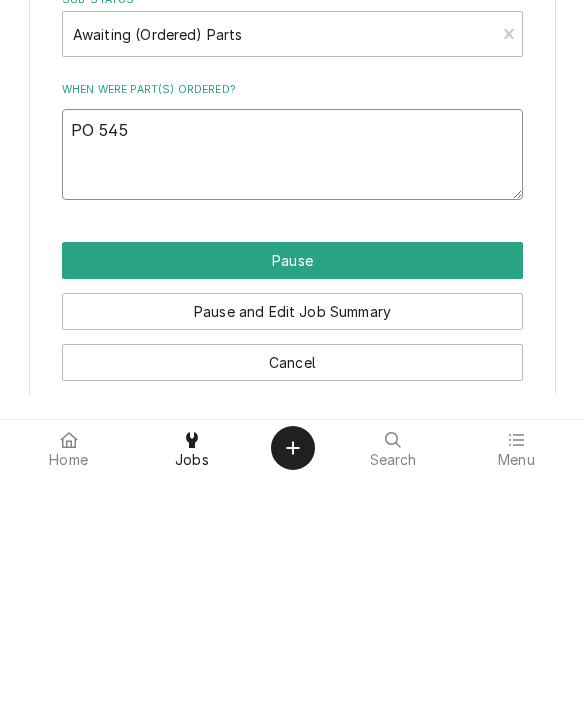 type on "x" 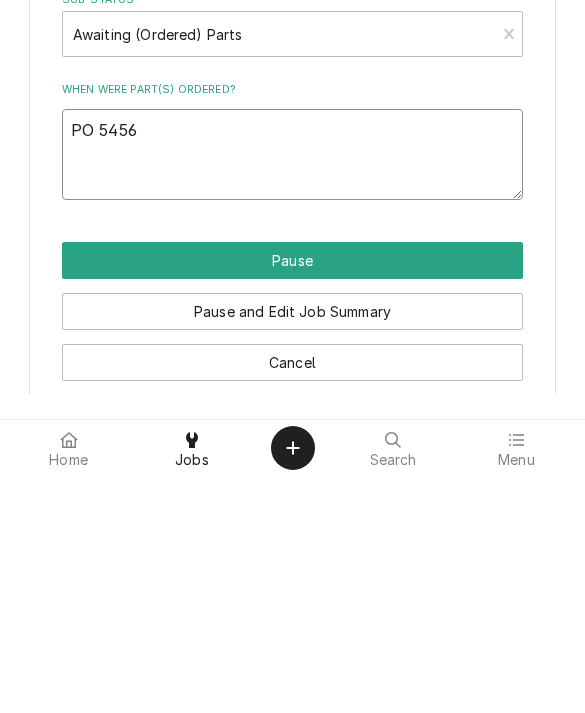 type on "x" 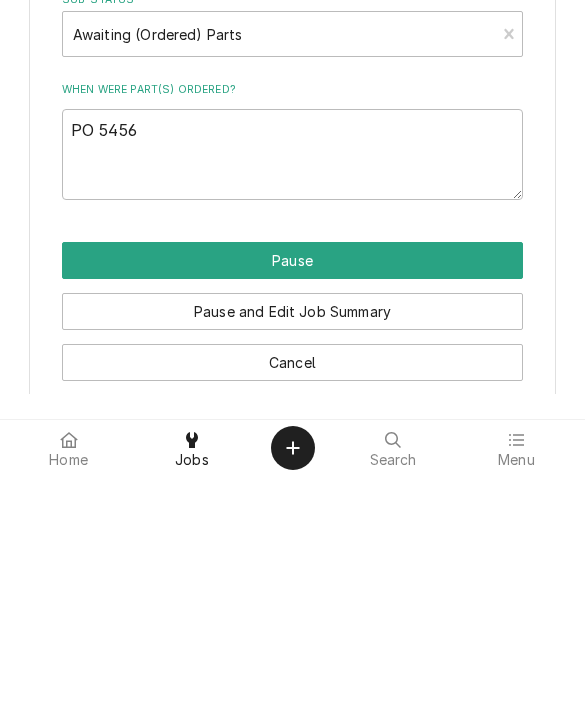 click on "Pause" at bounding box center (293, 497) 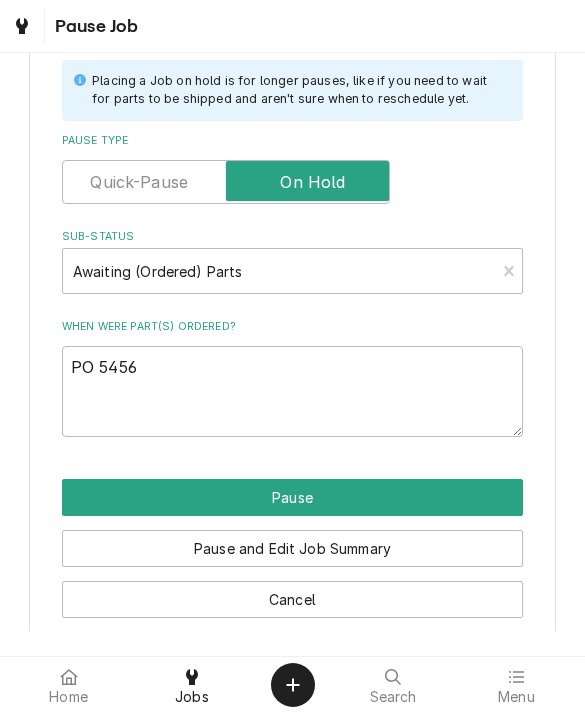 type on "x" 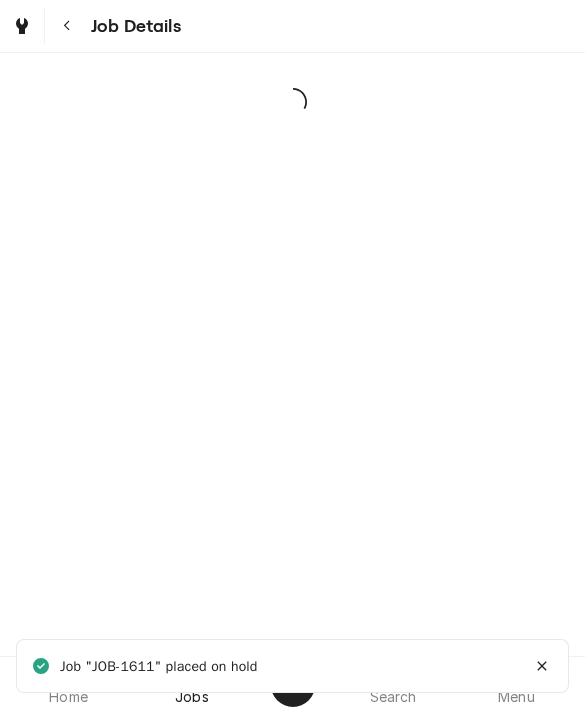scroll, scrollTop: 0, scrollLeft: 0, axis: both 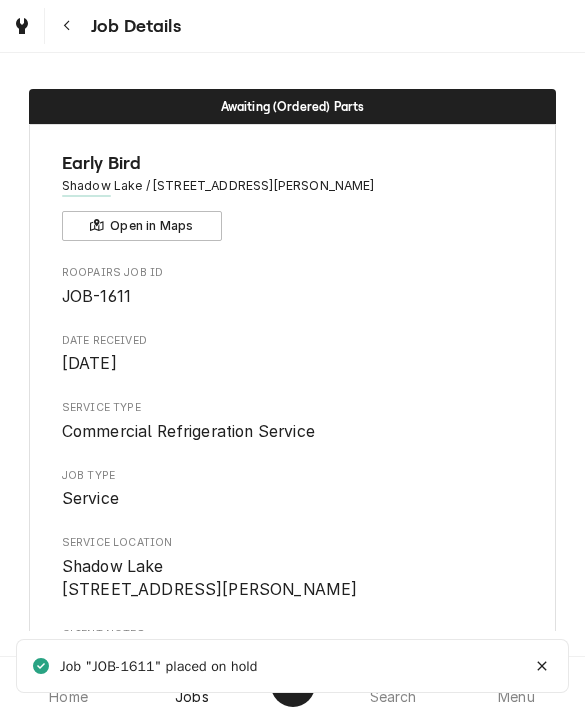 click at bounding box center (542, 666) 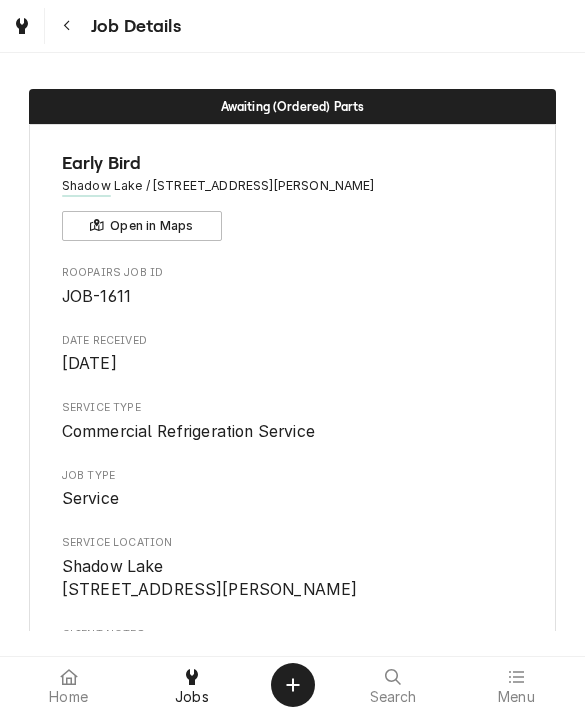 click on "Menu" at bounding box center [516, 697] 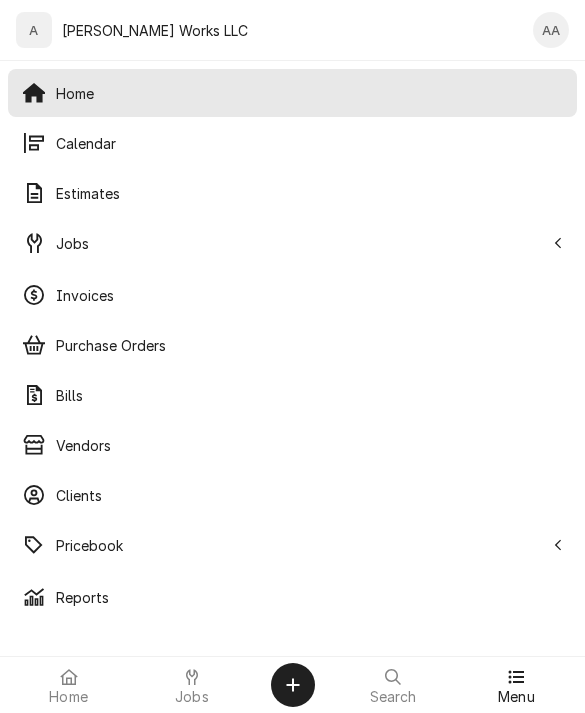 scroll, scrollTop: 0, scrollLeft: 0, axis: both 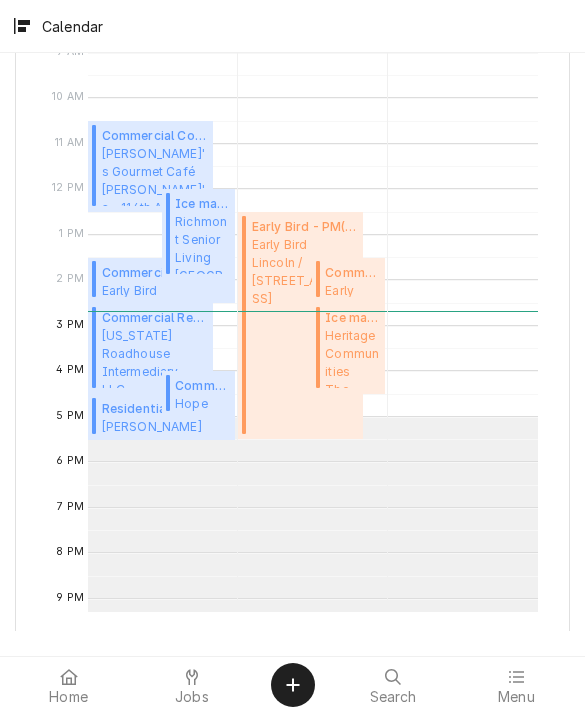 click on "3 PM" at bounding box center (68, 335) 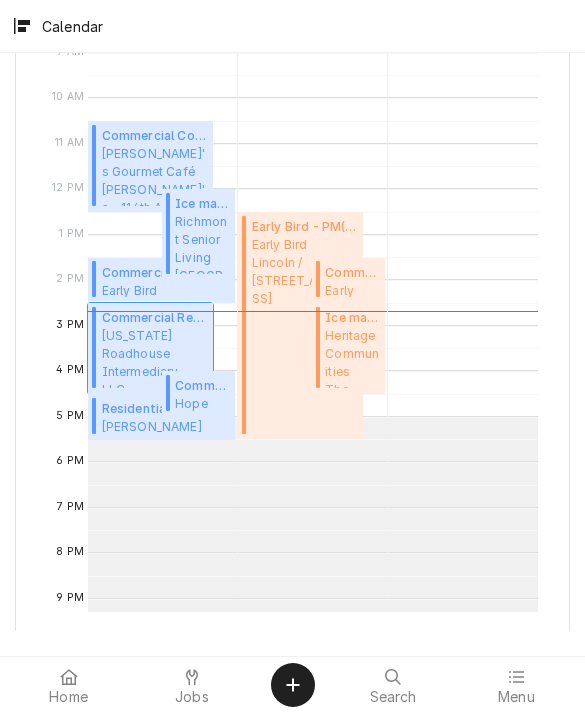 click on "Texas Roadhouse Intermediary, LLC Texas Roadhouse - Omaha / 520 N 155th Plaza, Omaha, NE 68154" at bounding box center [155, 357] 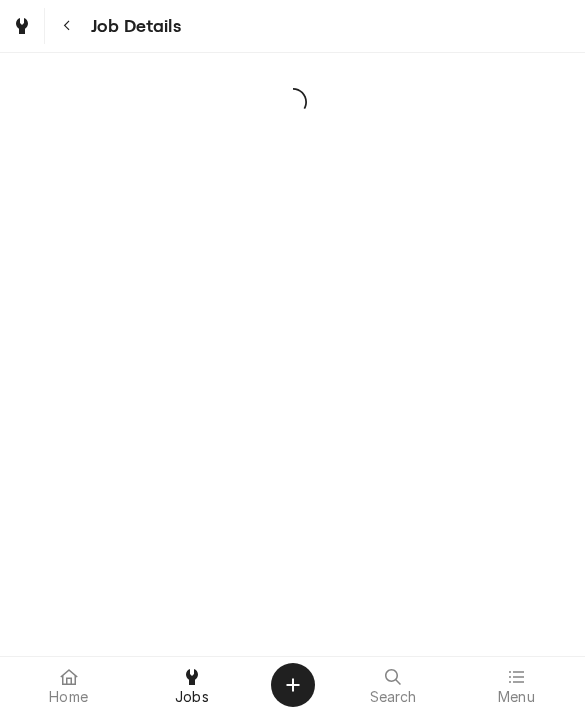 scroll, scrollTop: 0, scrollLeft: 0, axis: both 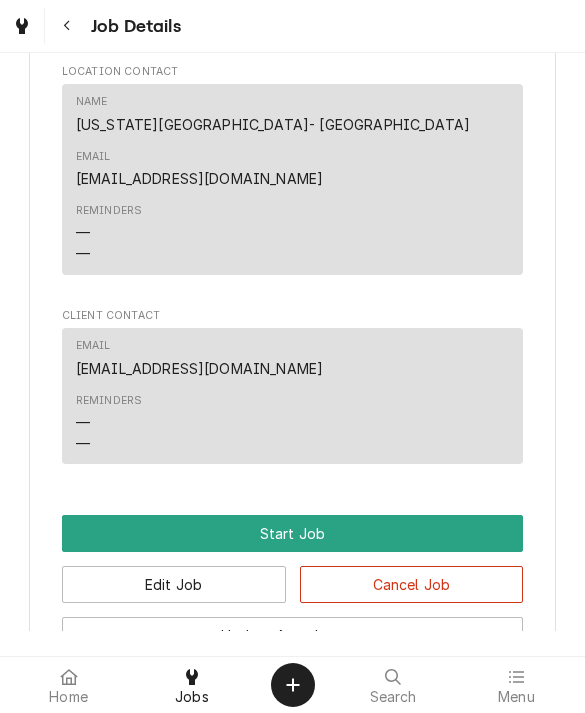 click on "Start Job" at bounding box center [293, 533] 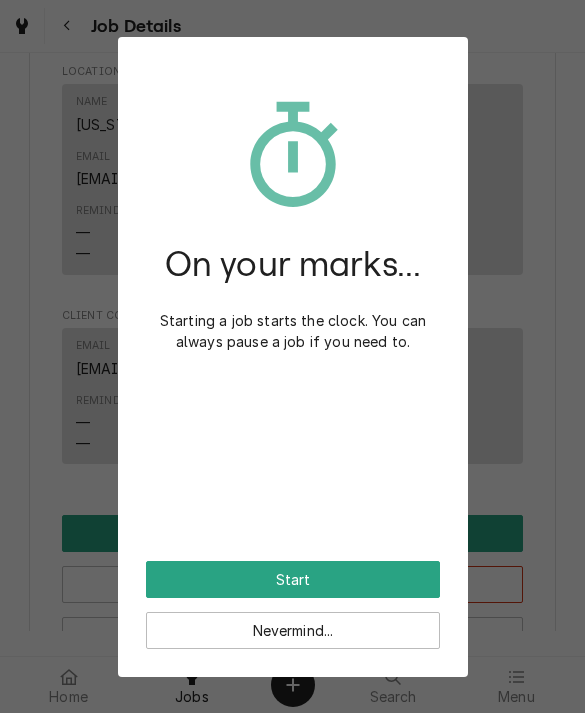 click on "Start" at bounding box center (293, 579) 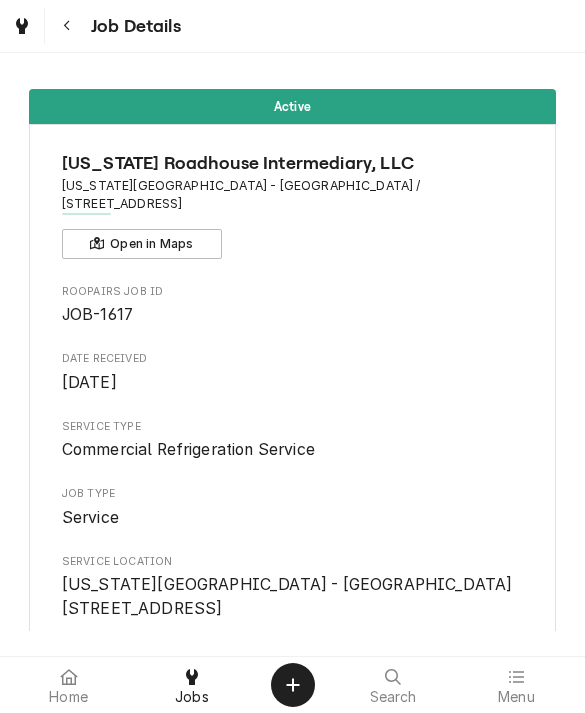 scroll, scrollTop: 0, scrollLeft: 0, axis: both 